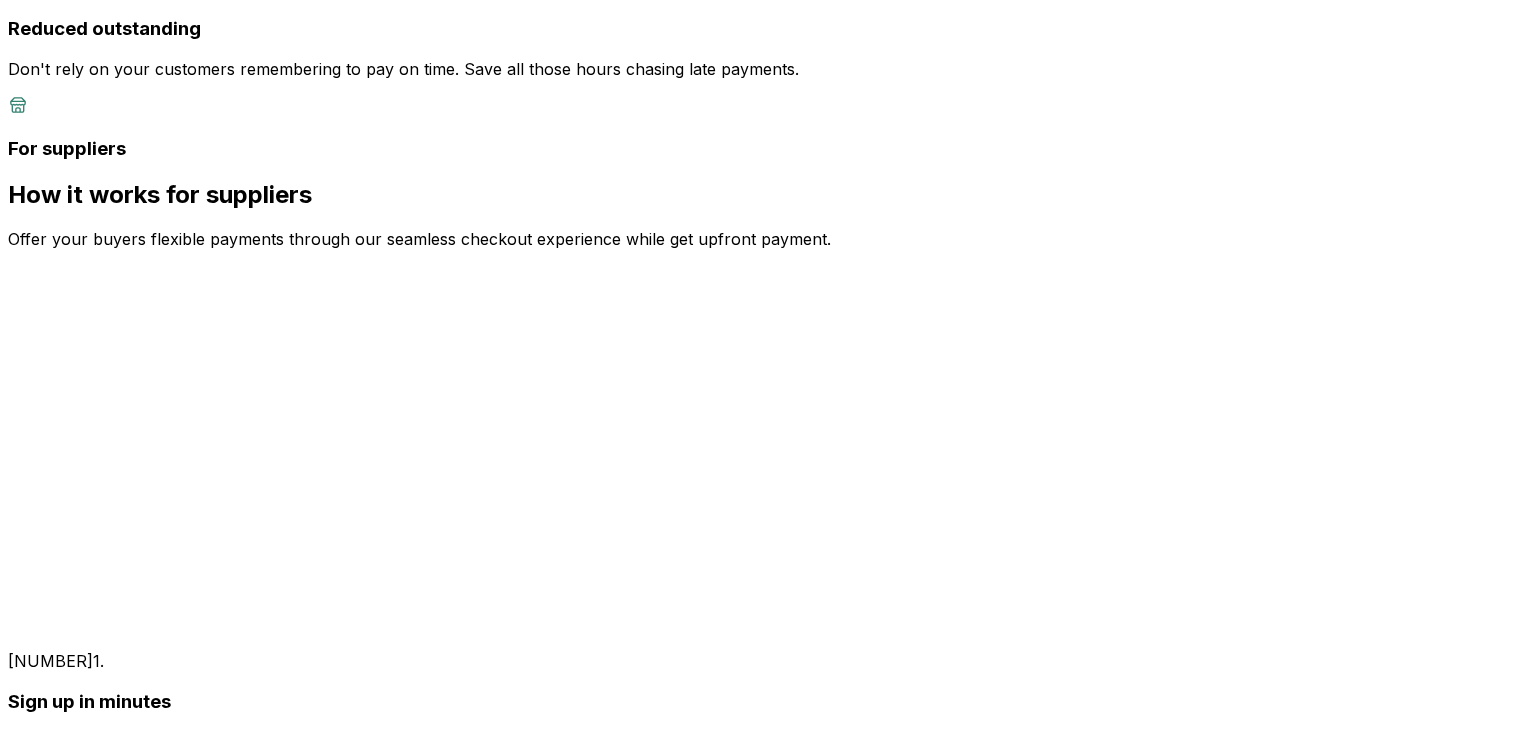 scroll, scrollTop: 2300, scrollLeft: 0, axis: vertical 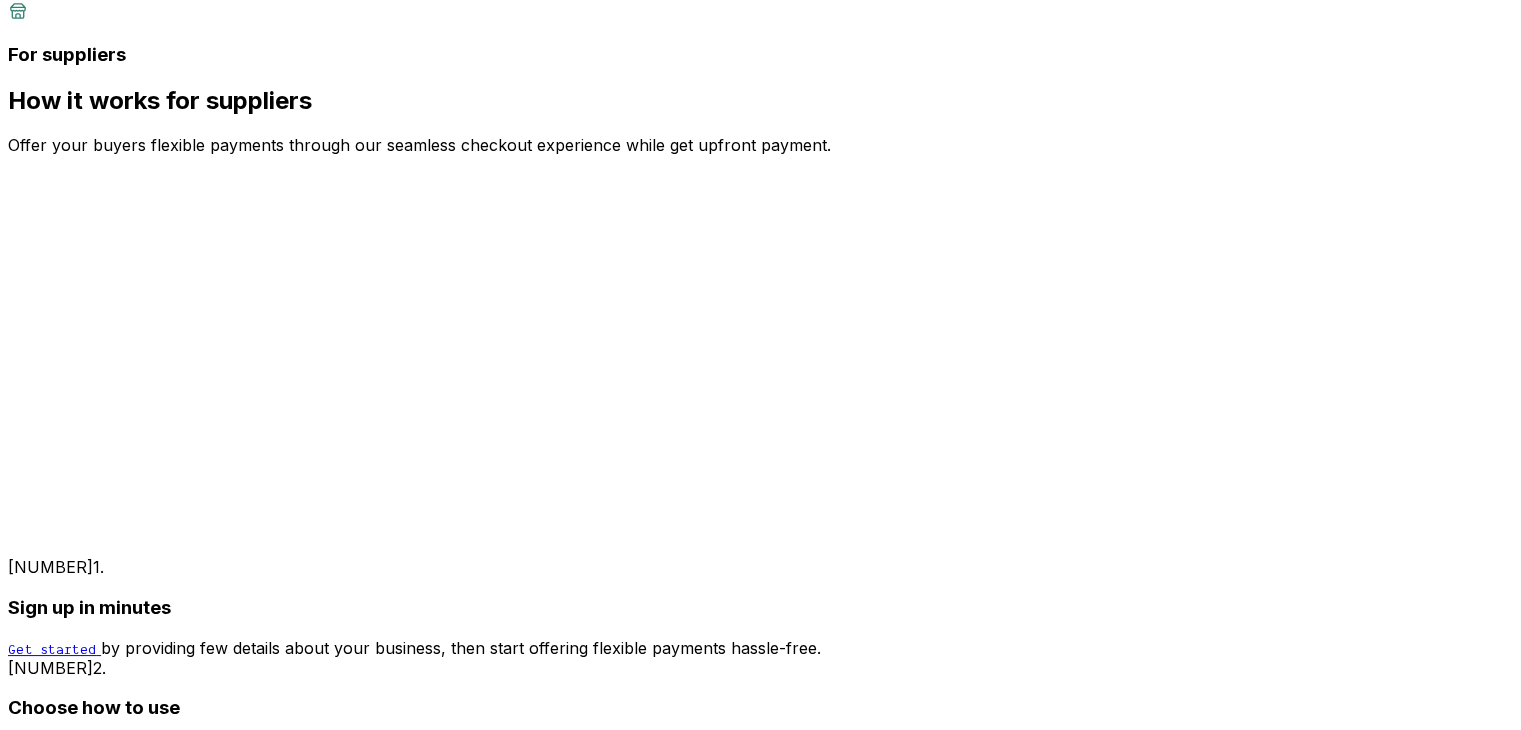 click on "Gets approved in 1 day" at bounding box center (780, 1511) 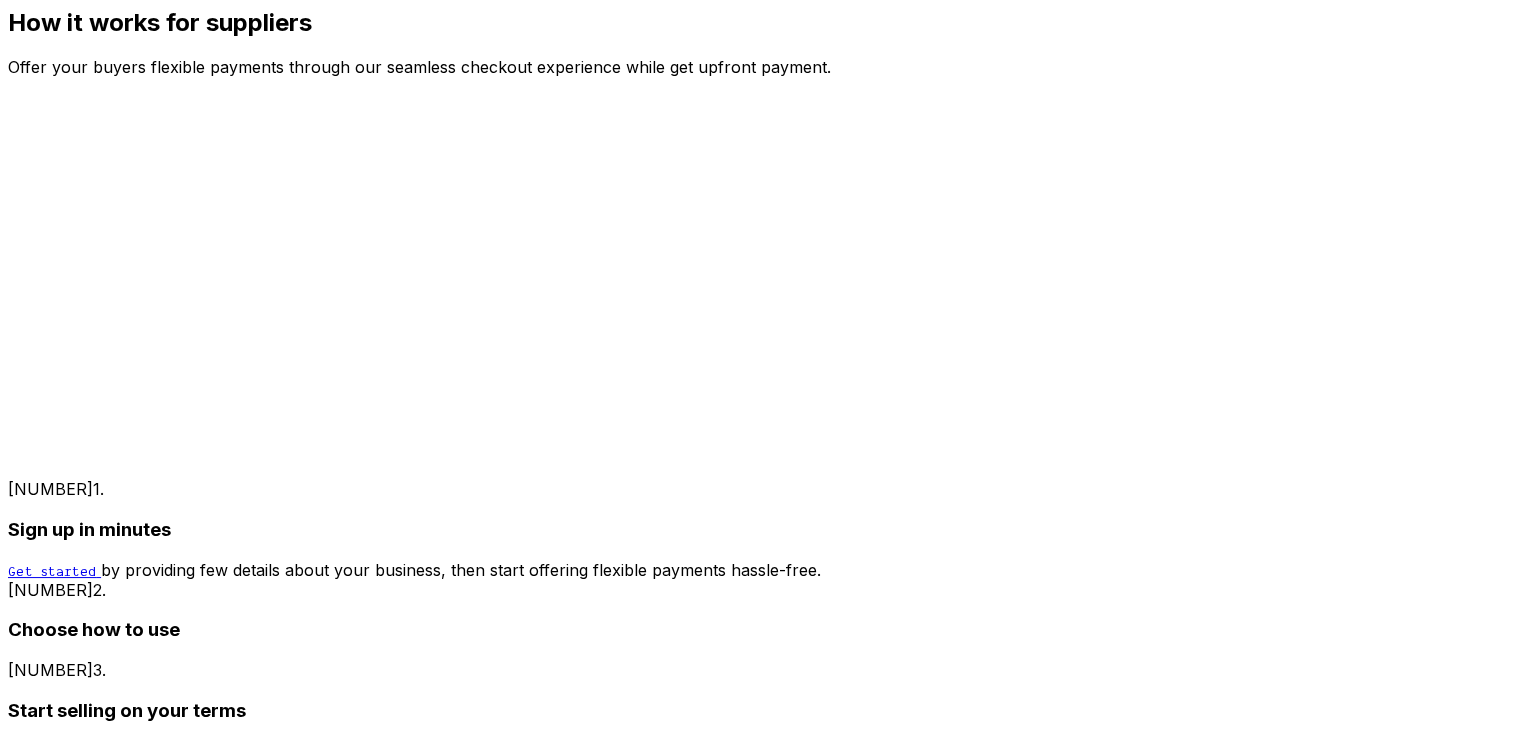 click on "Selects payment term" at bounding box center (780, 1391) 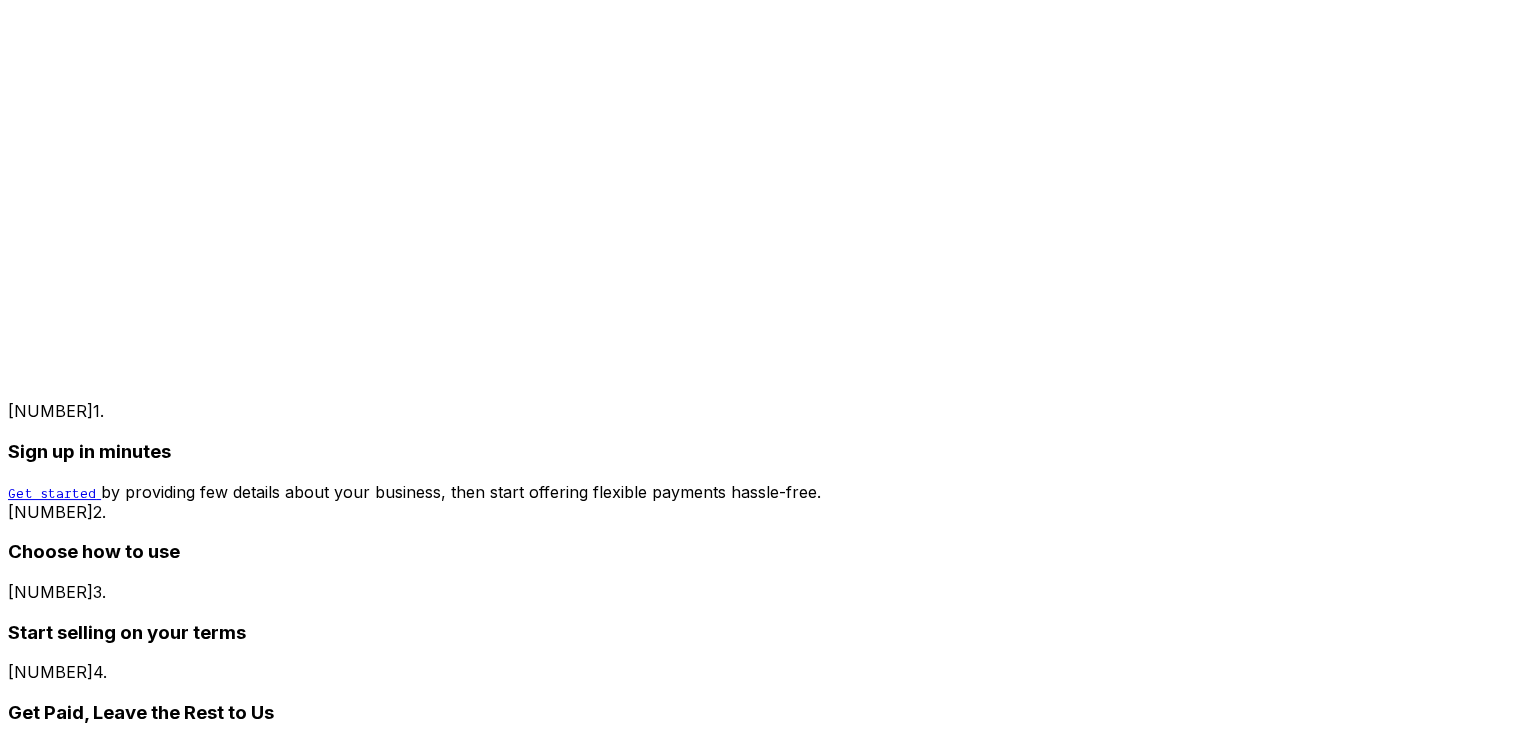 click on "Selects payment method" at bounding box center (780, 1313) 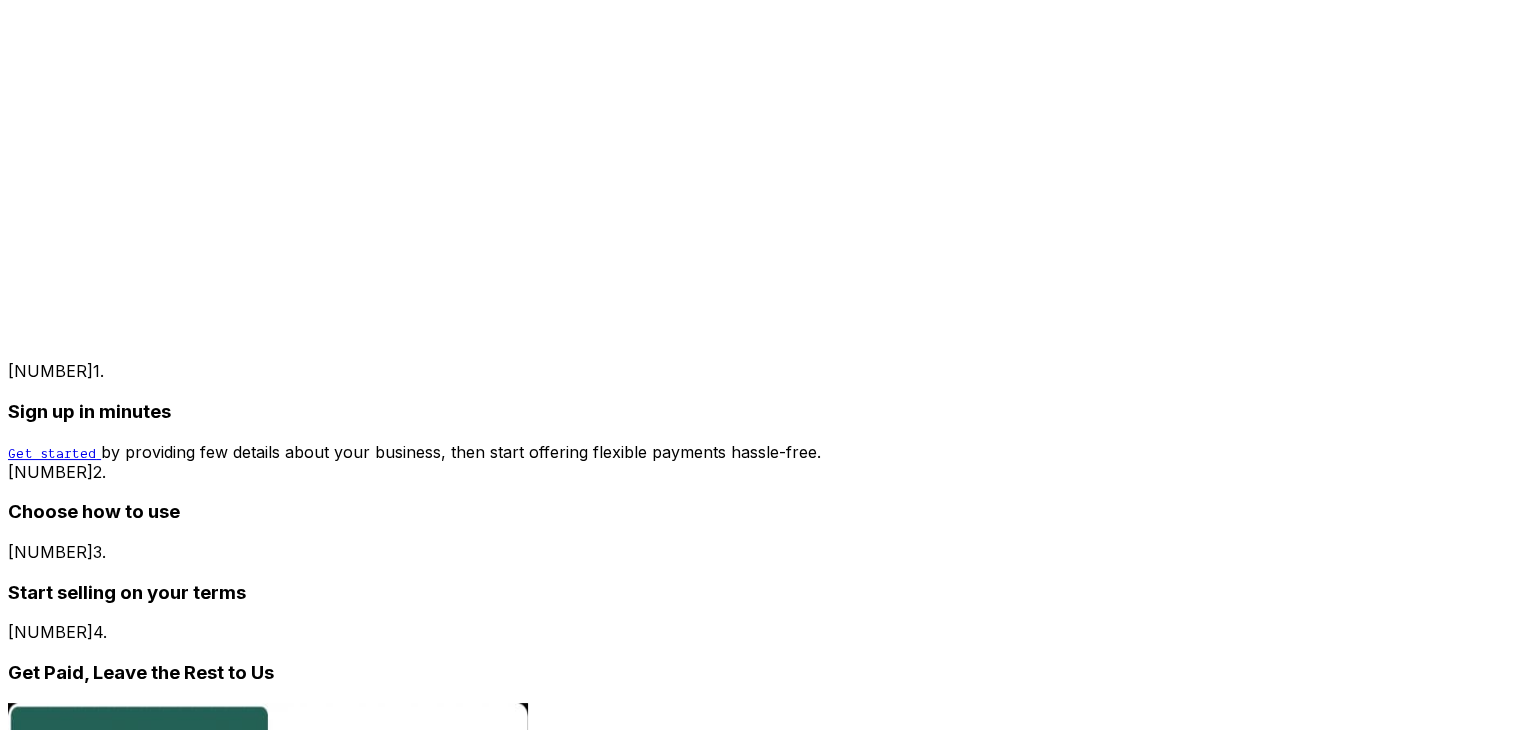 scroll, scrollTop: 2534, scrollLeft: 0, axis: vertical 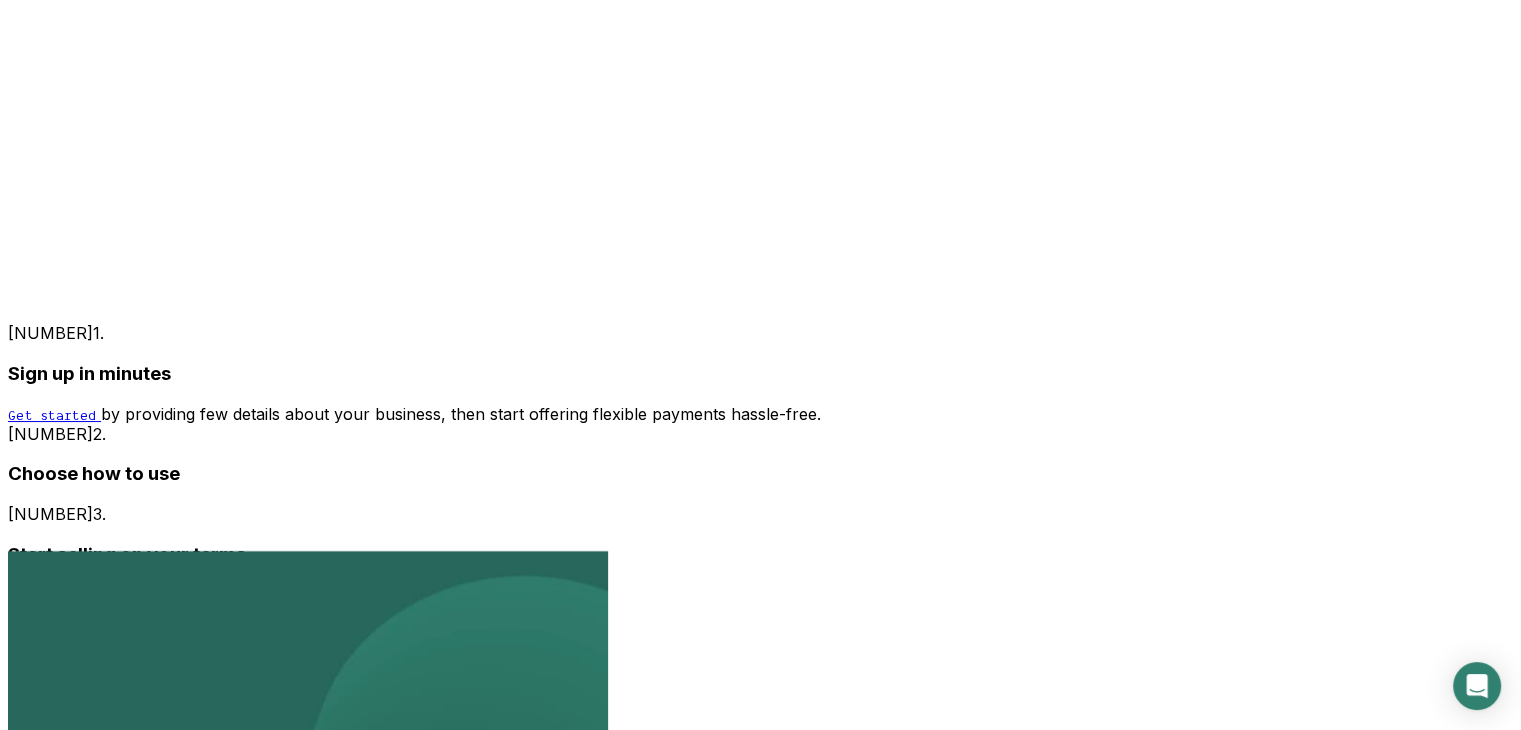 click on "Completes order" at bounding box center (780, 1235) 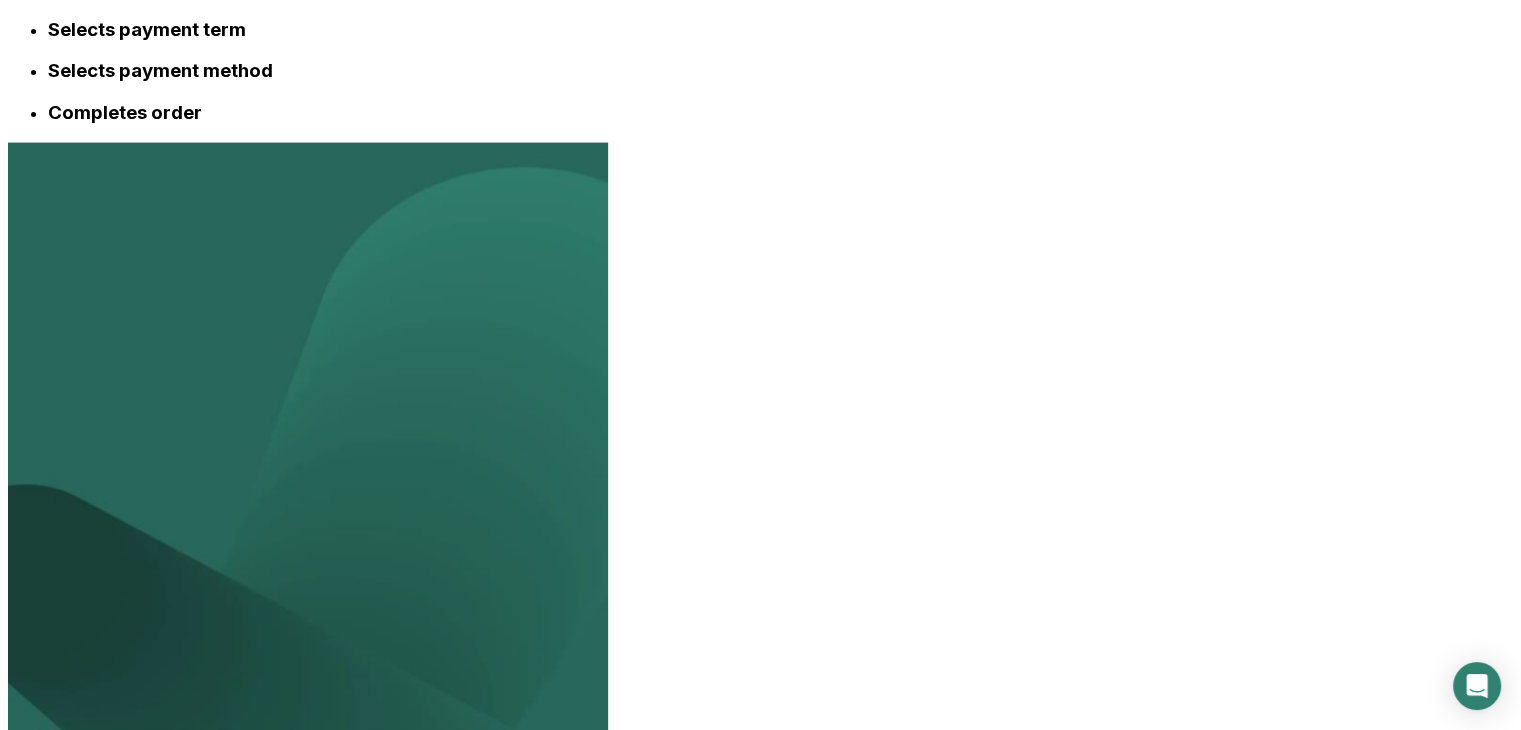 scroll, scrollTop: 3912, scrollLeft: 0, axis: vertical 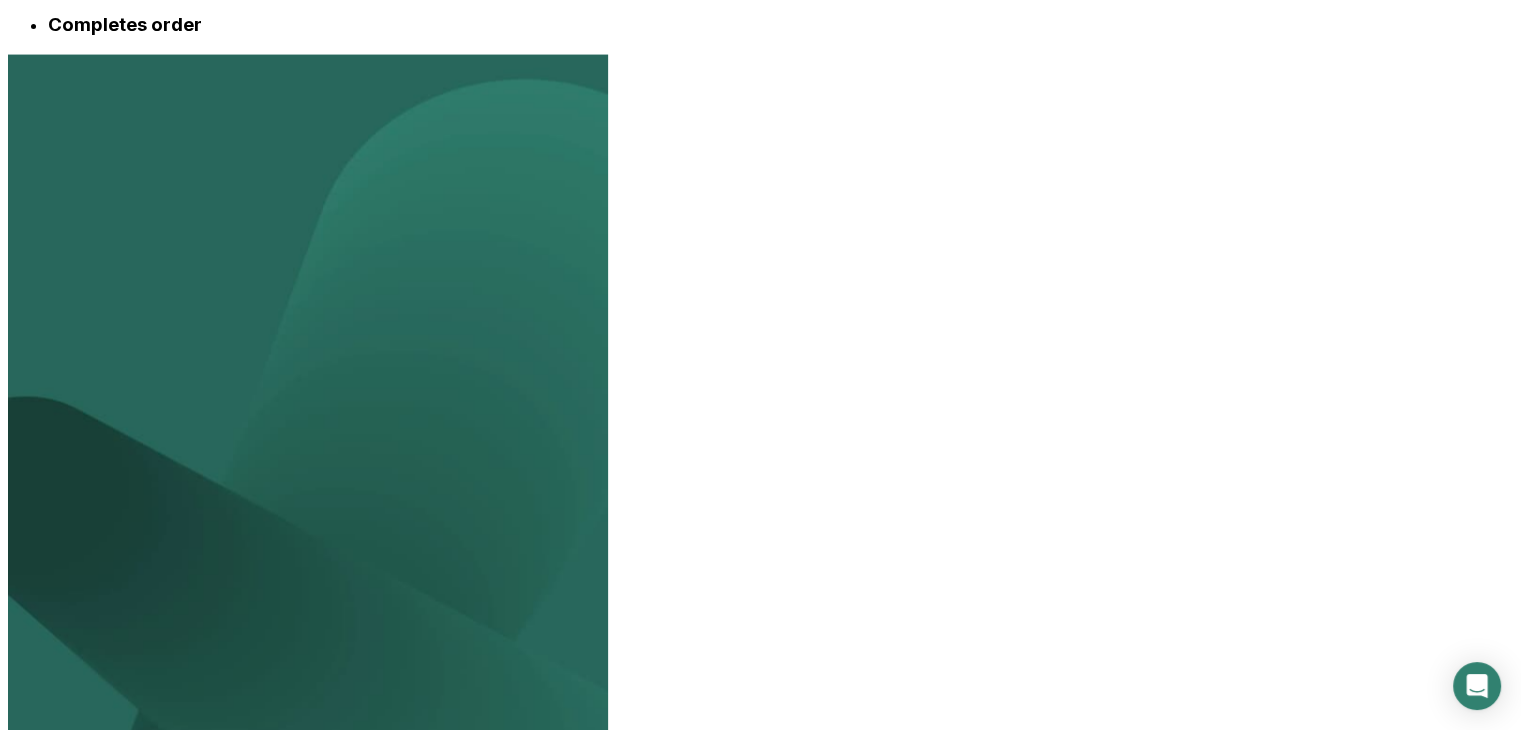 click on "Close deals quicker and boost revenue with a streamlined sales cycle" at bounding box center (760, 2072) 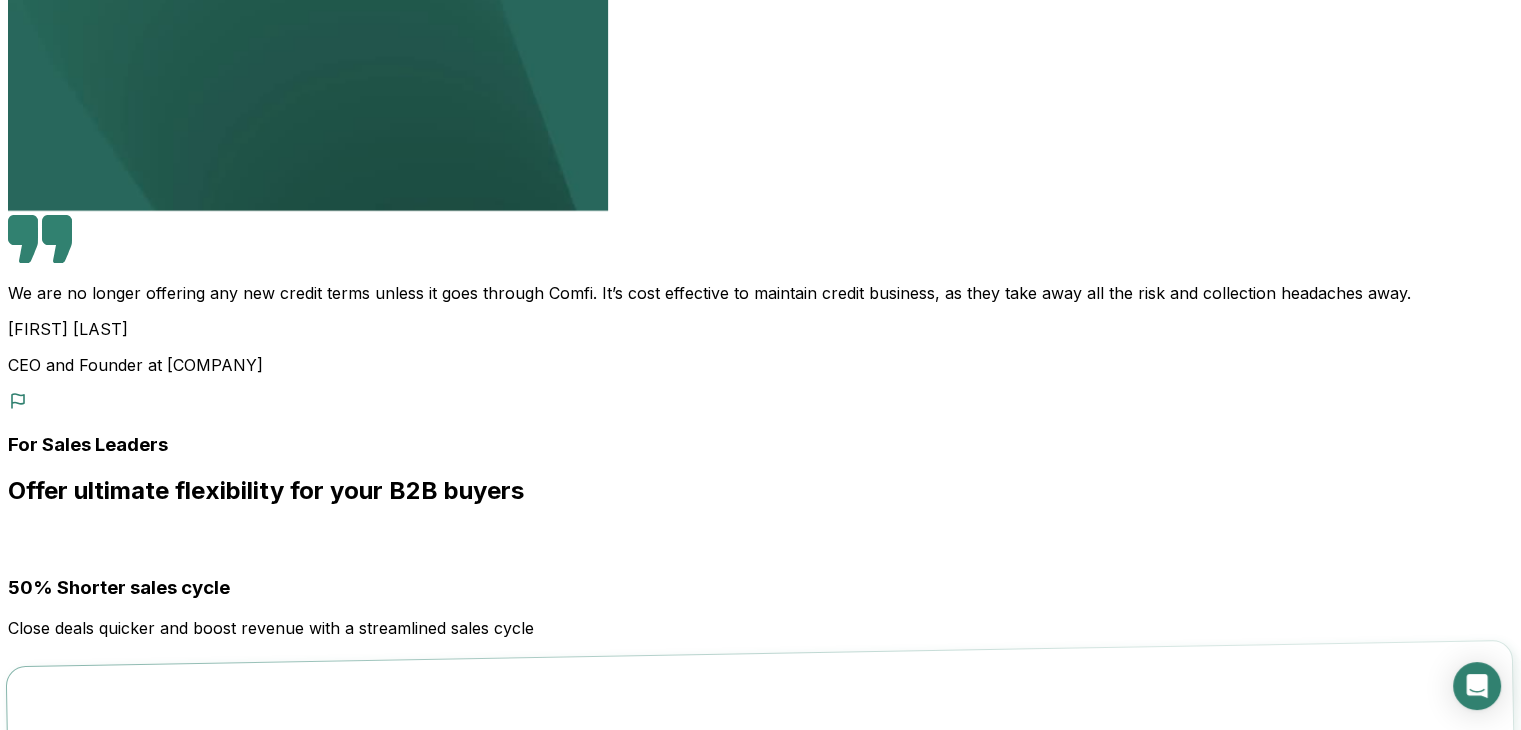 scroll, scrollTop: 5312, scrollLeft: 0, axis: vertical 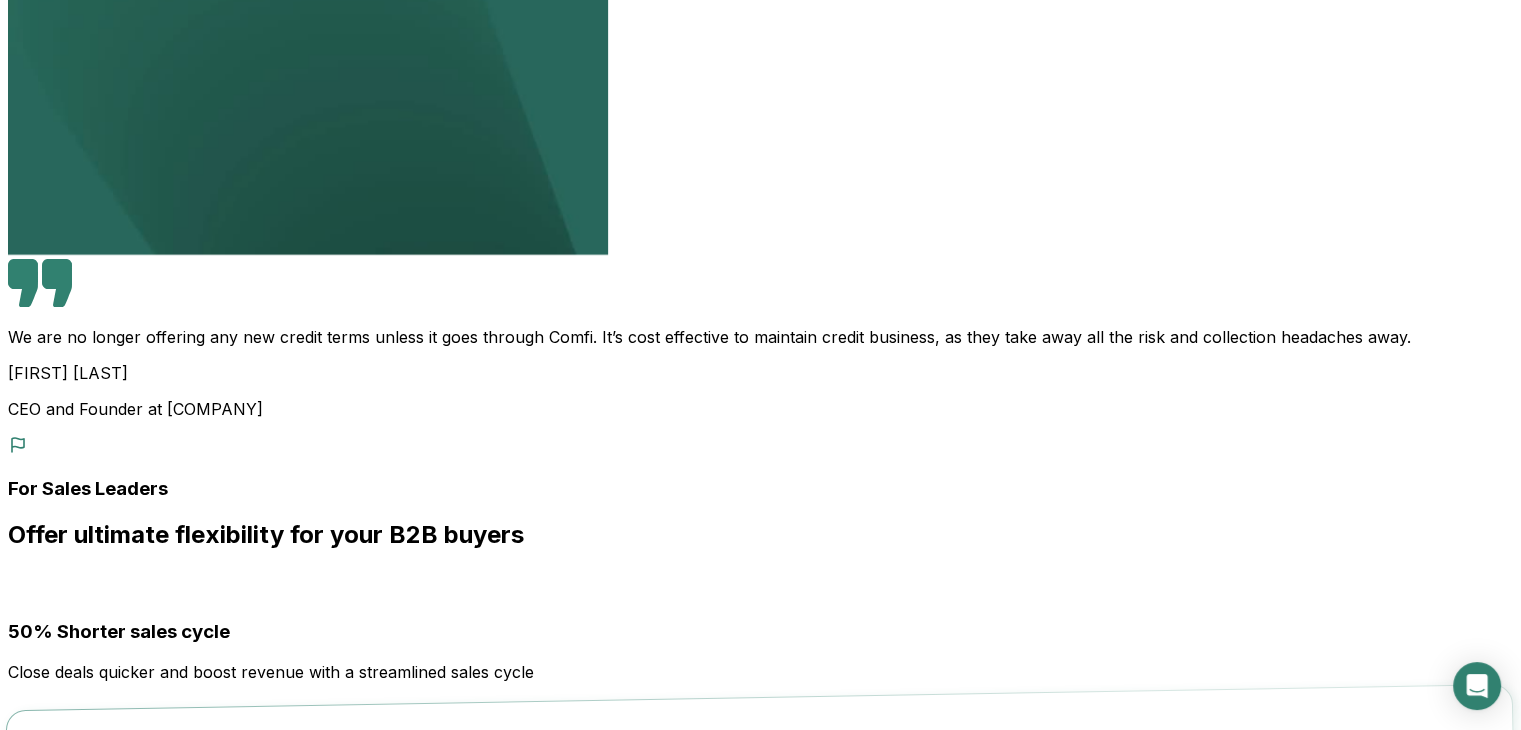 click on "Read the docs" at bounding box center (67, 2054) 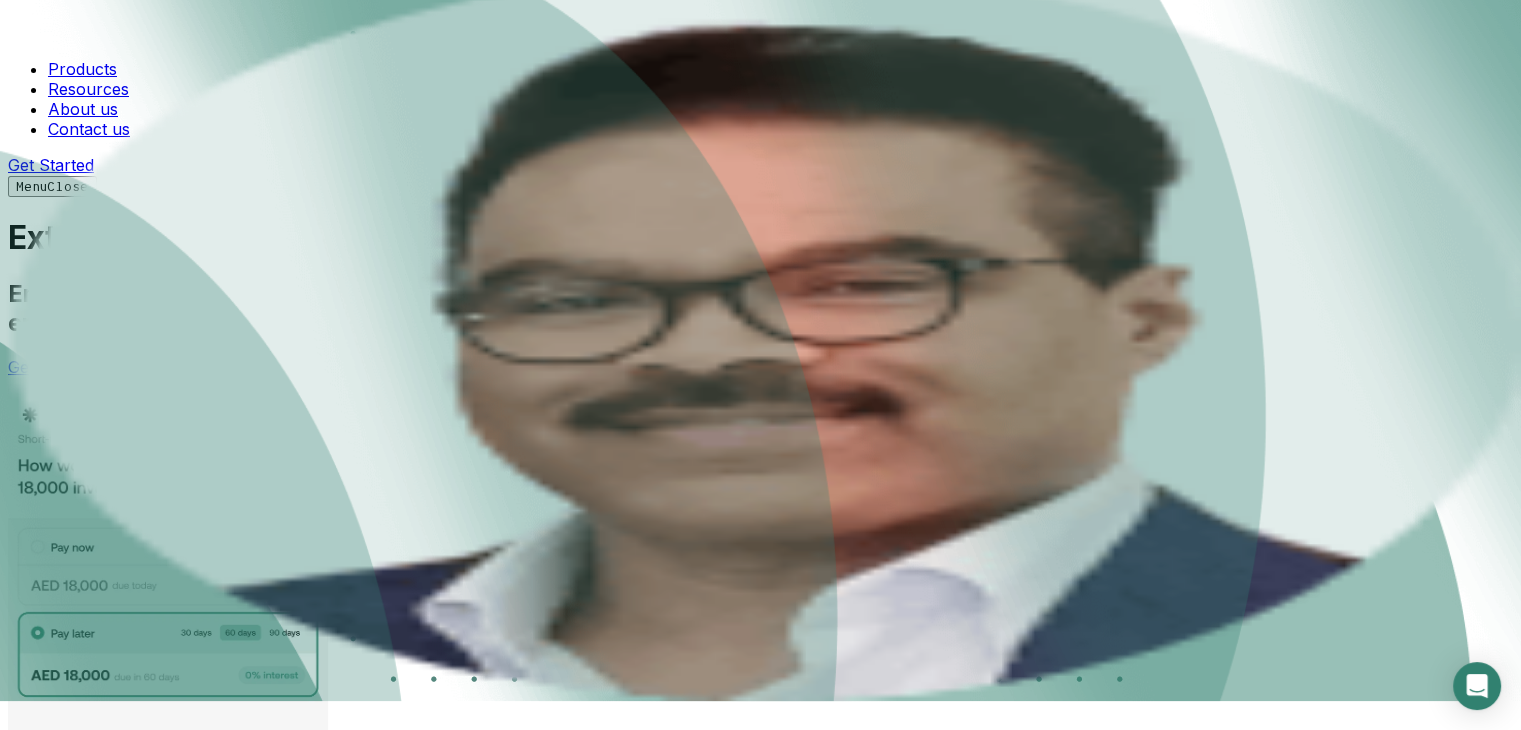 scroll, scrollTop: 0, scrollLeft: 0, axis: both 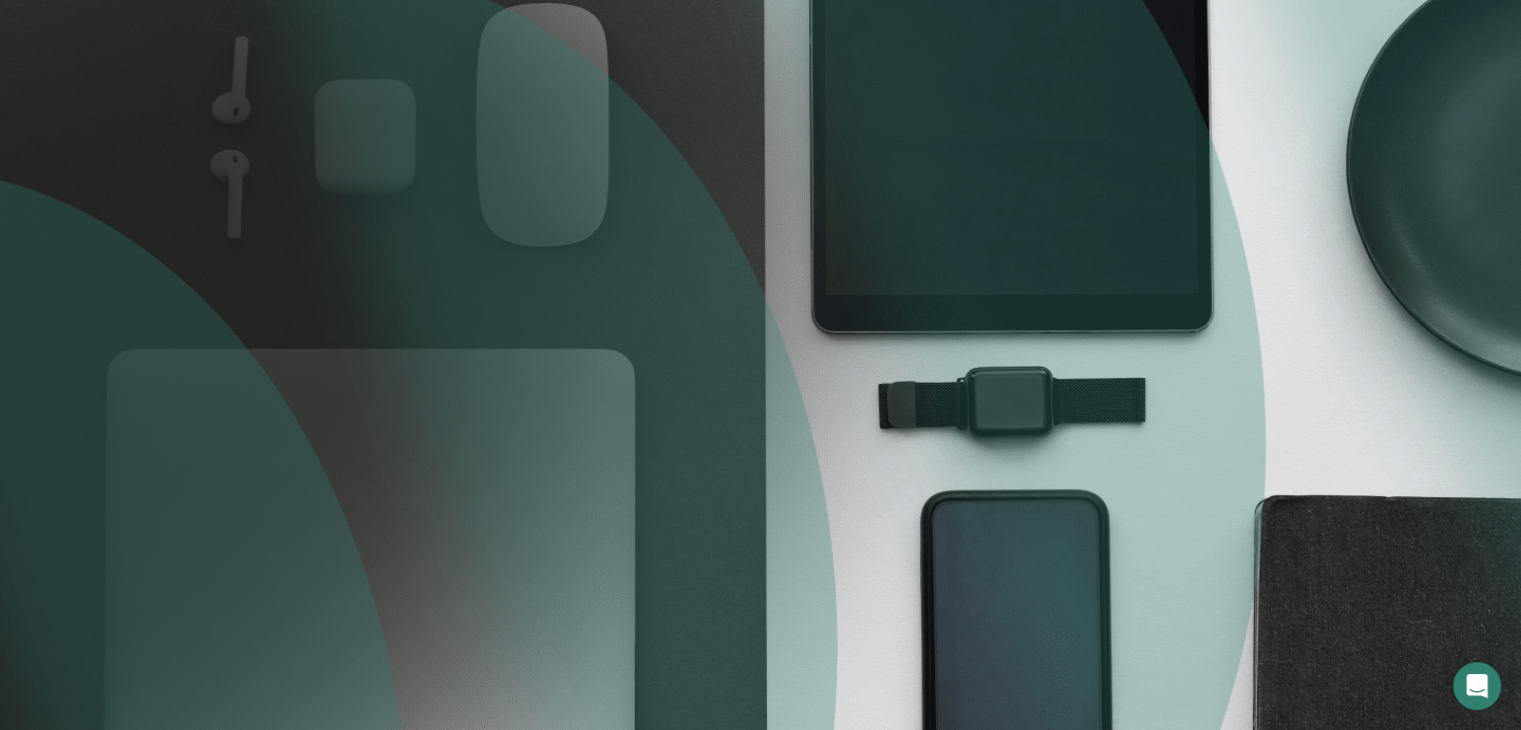 click on "Get Started" at bounding box center (51, 396) 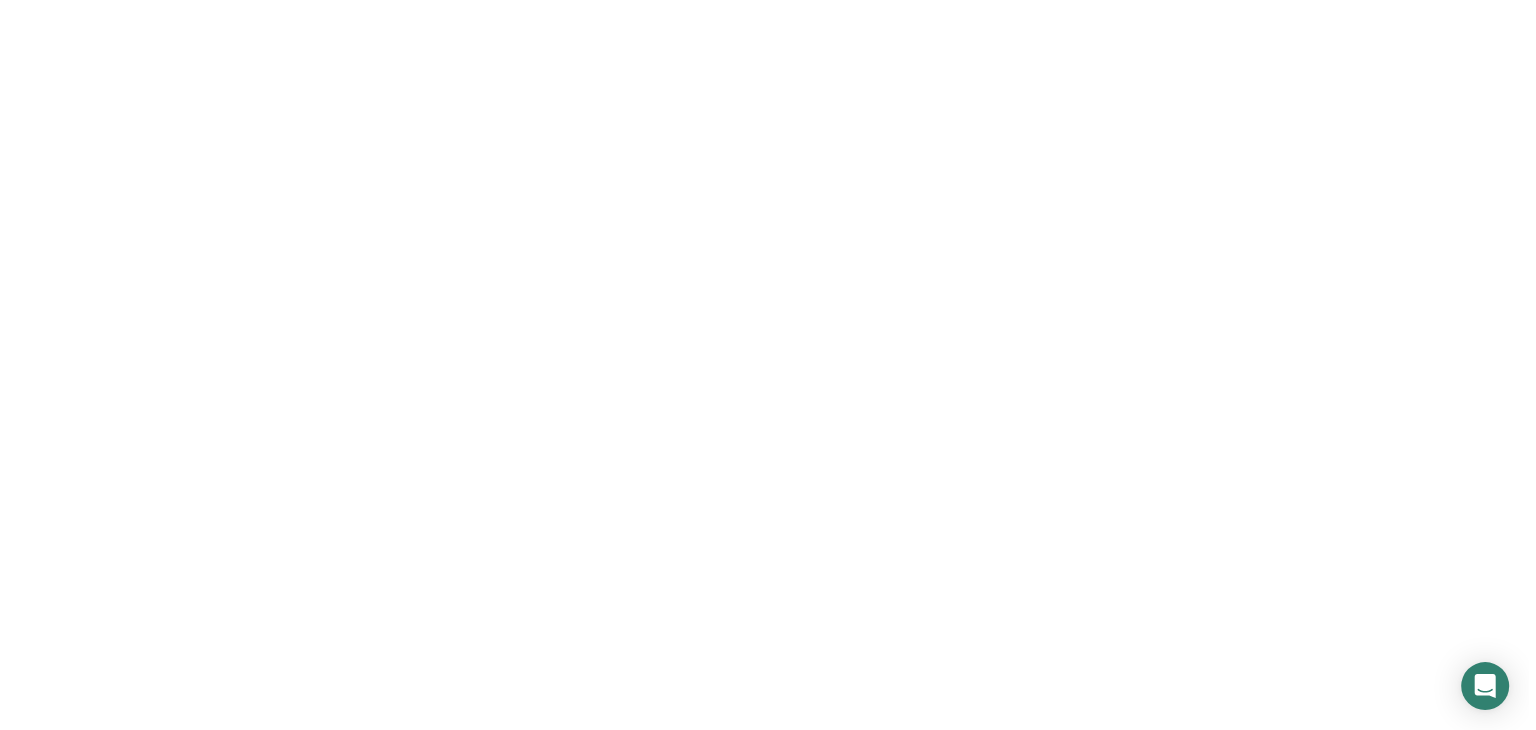 scroll, scrollTop: 0, scrollLeft: 0, axis: both 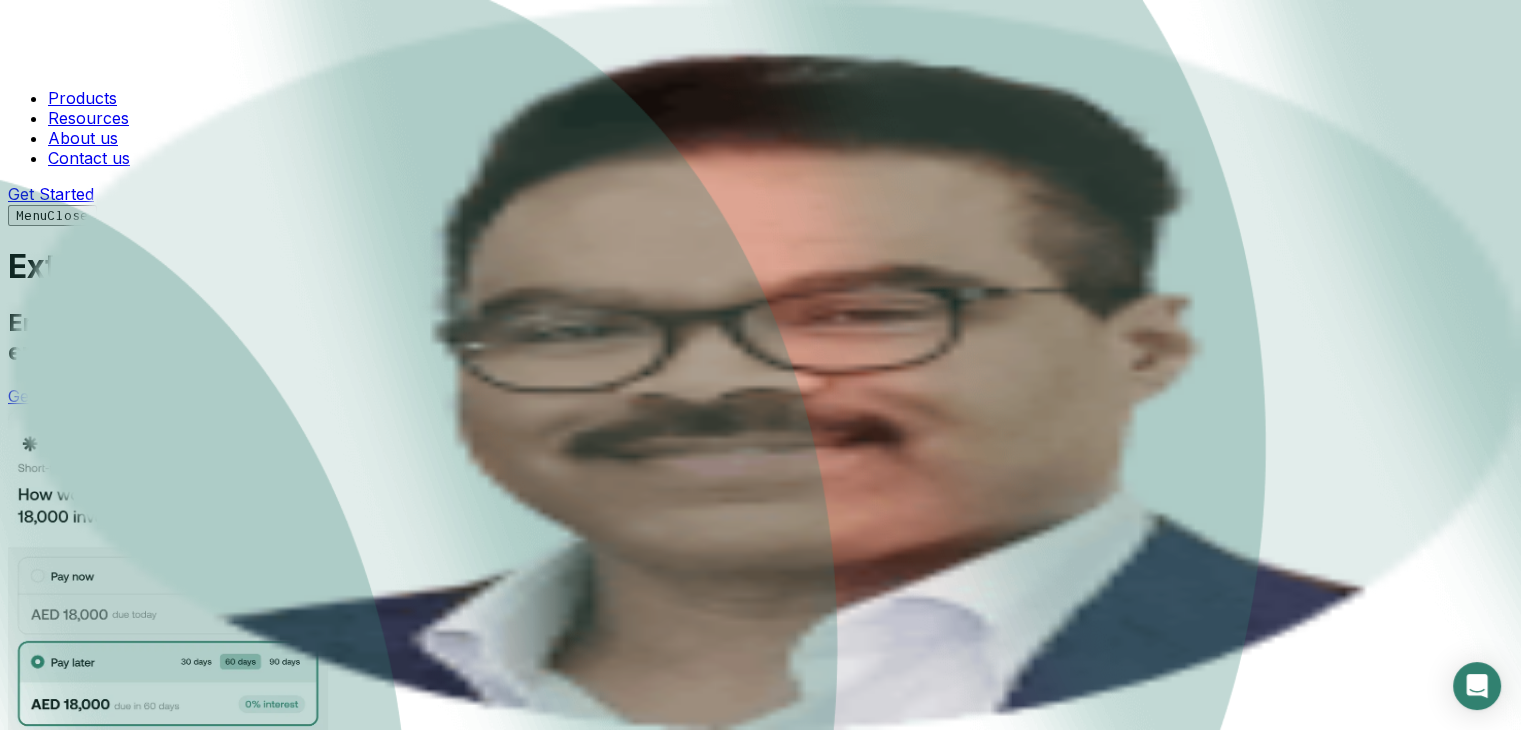 click at bounding box center [168, 656] 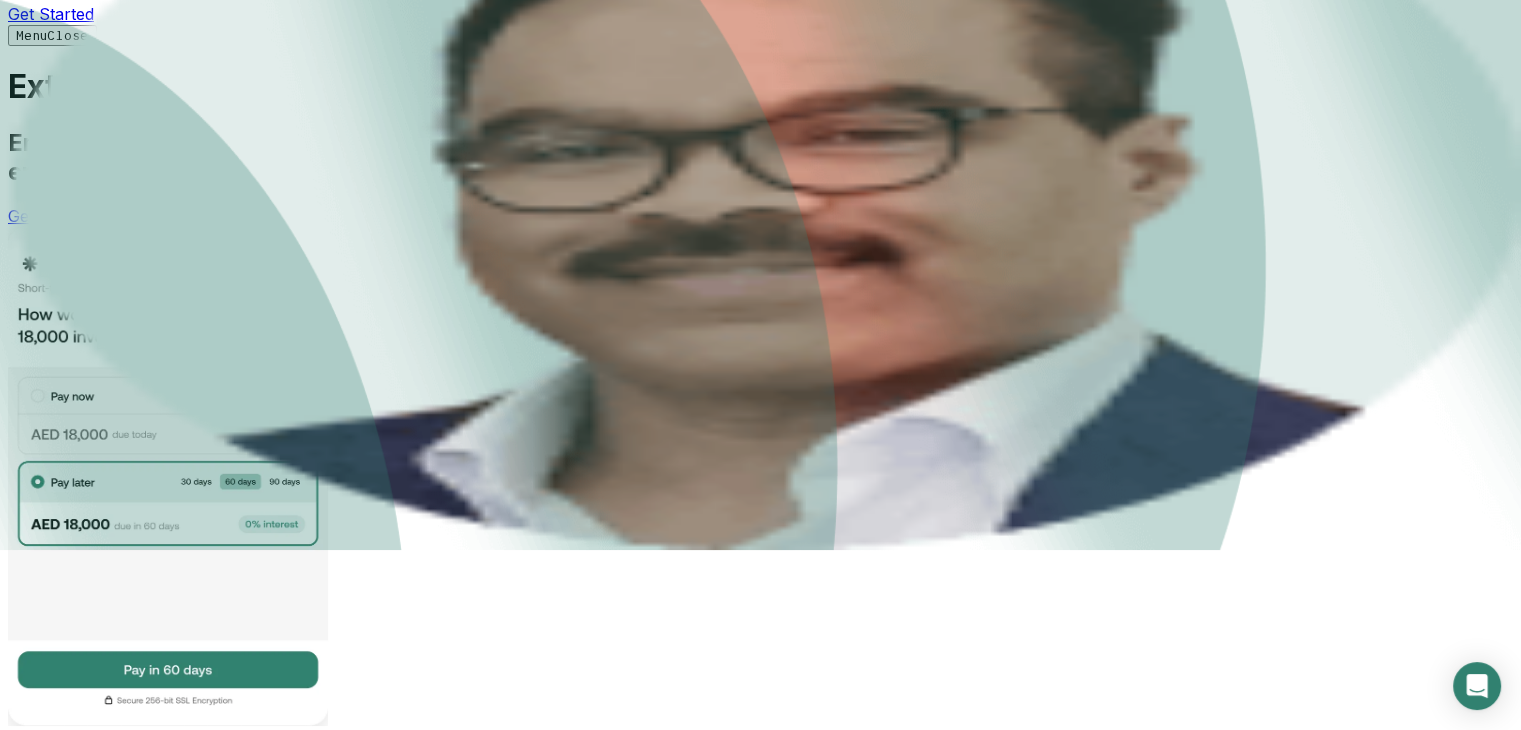 scroll, scrollTop: 600, scrollLeft: 0, axis: vertical 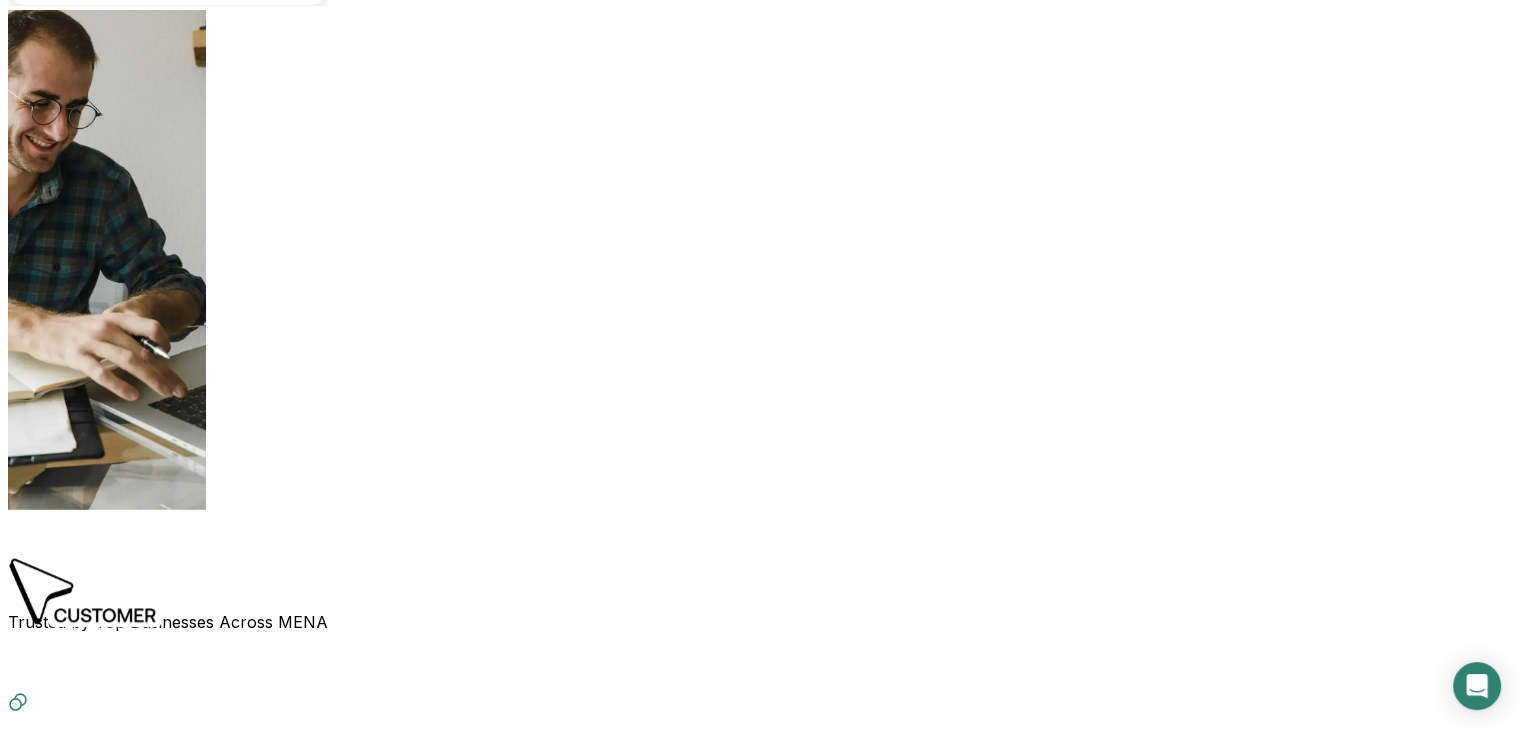 drag, startPoint x: 772, startPoint y: 424, endPoint x: 772, endPoint y: 461, distance: 37 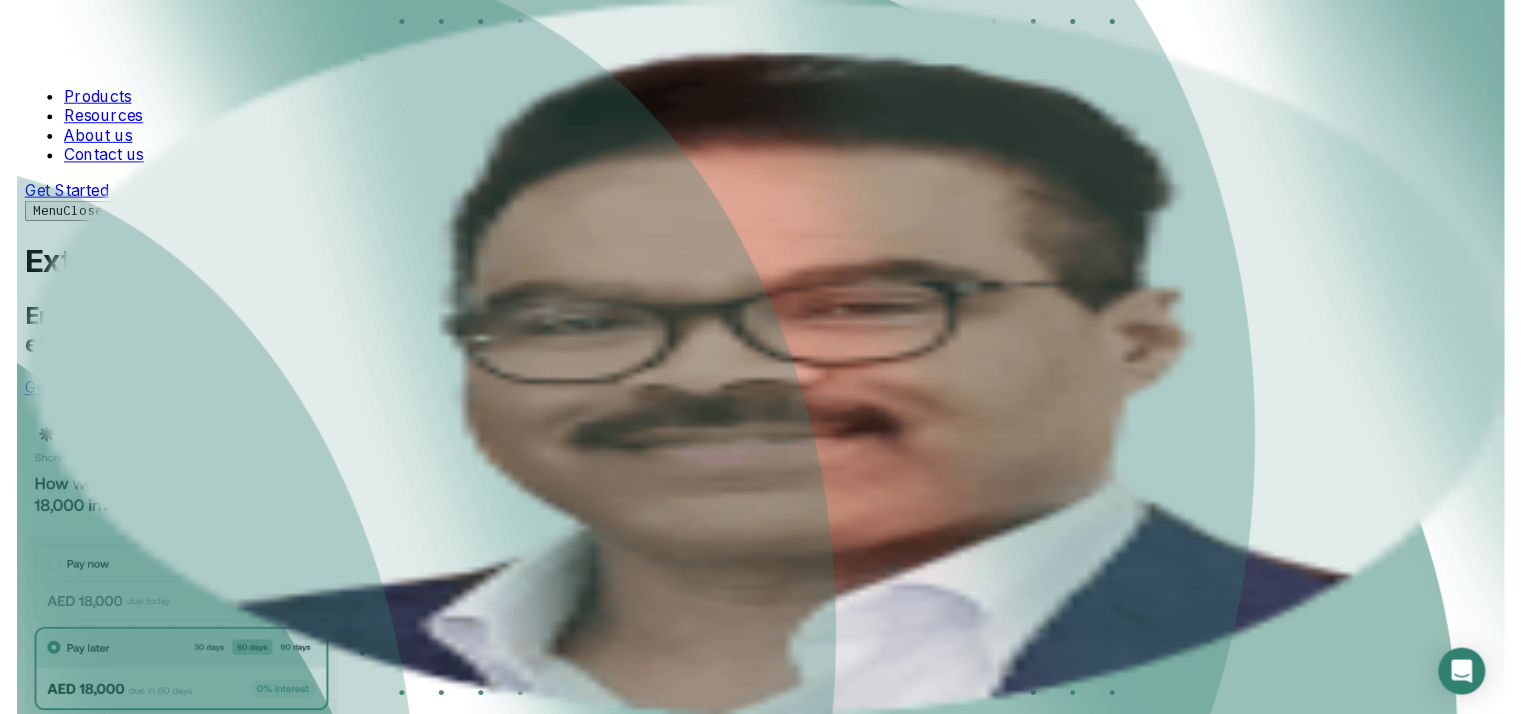 scroll, scrollTop: 0, scrollLeft: 0, axis: both 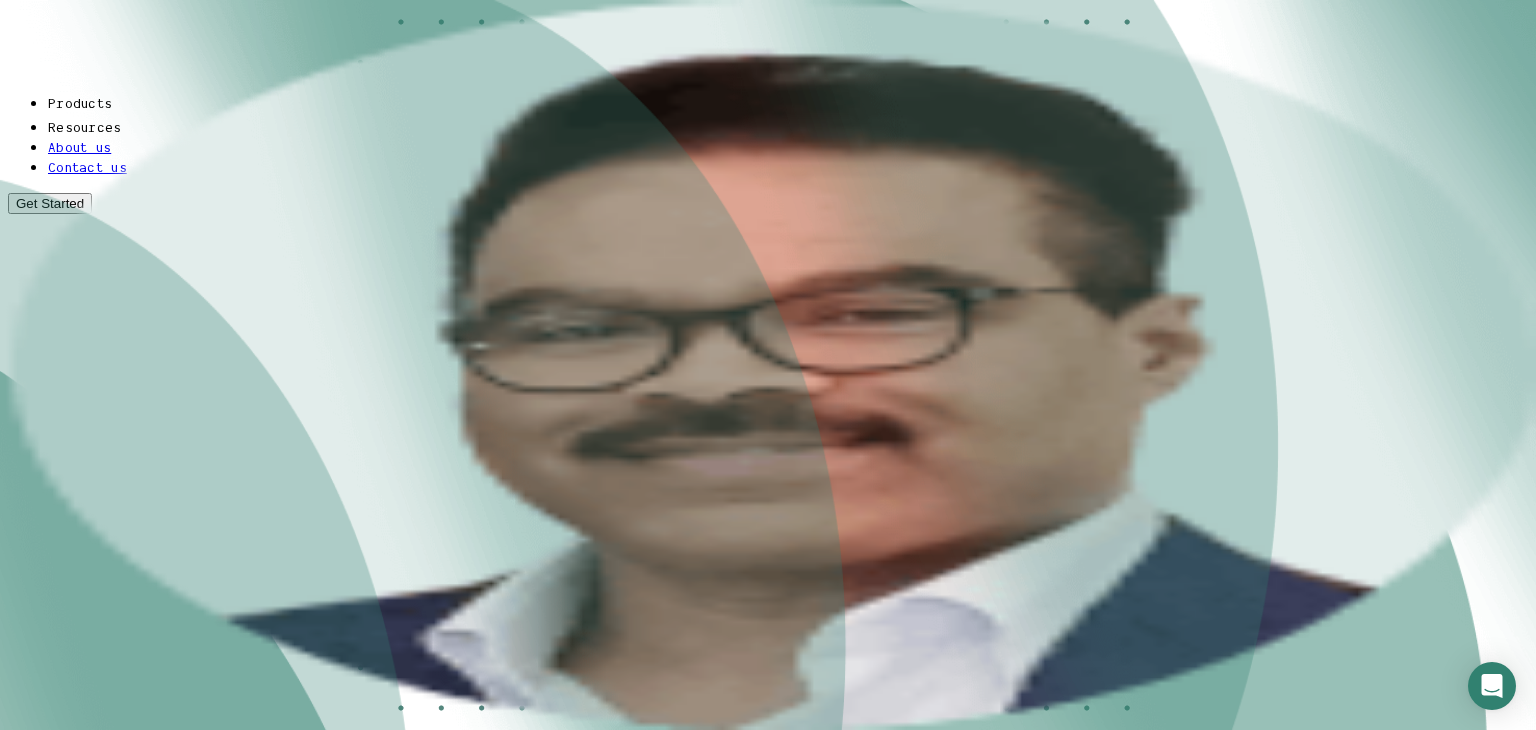 click on "About us" at bounding box center (83, 814) 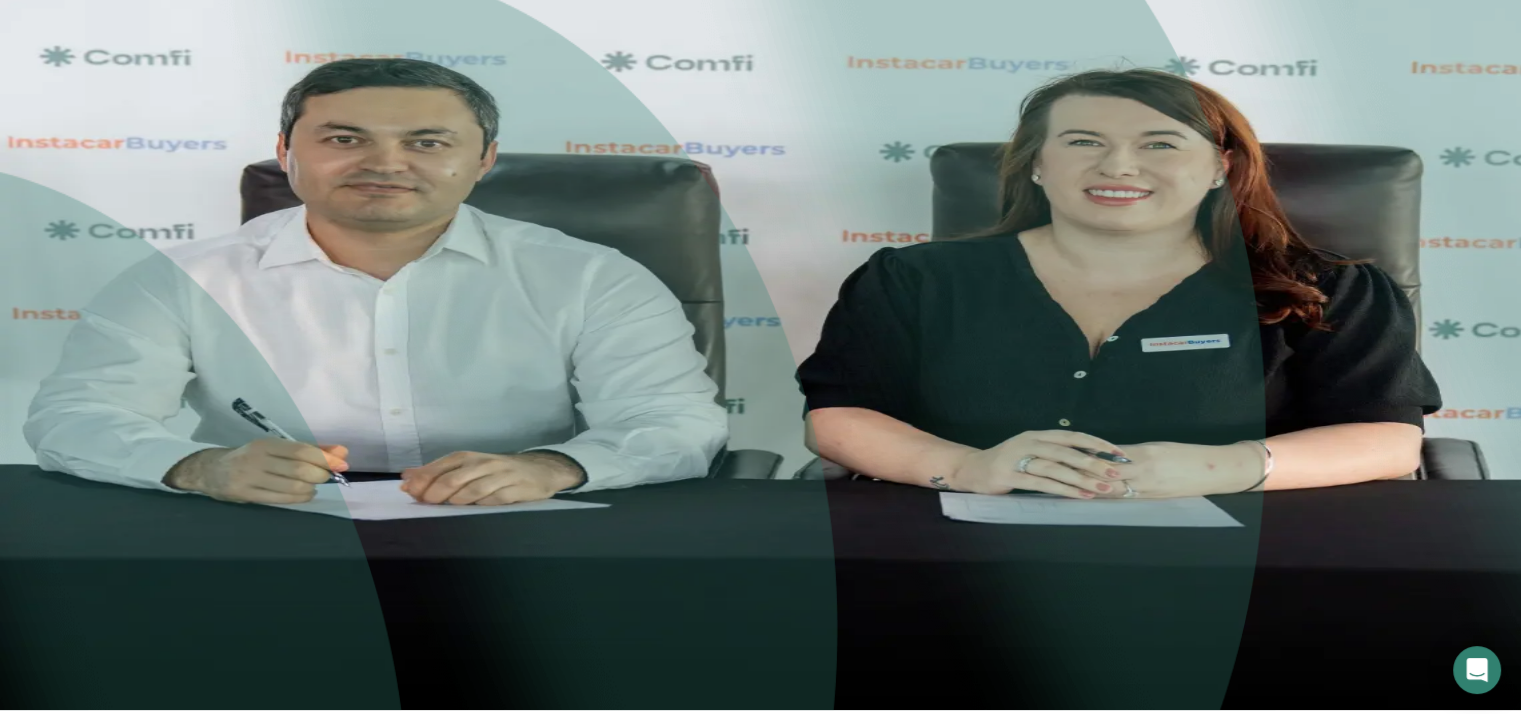scroll, scrollTop: 0, scrollLeft: 0, axis: both 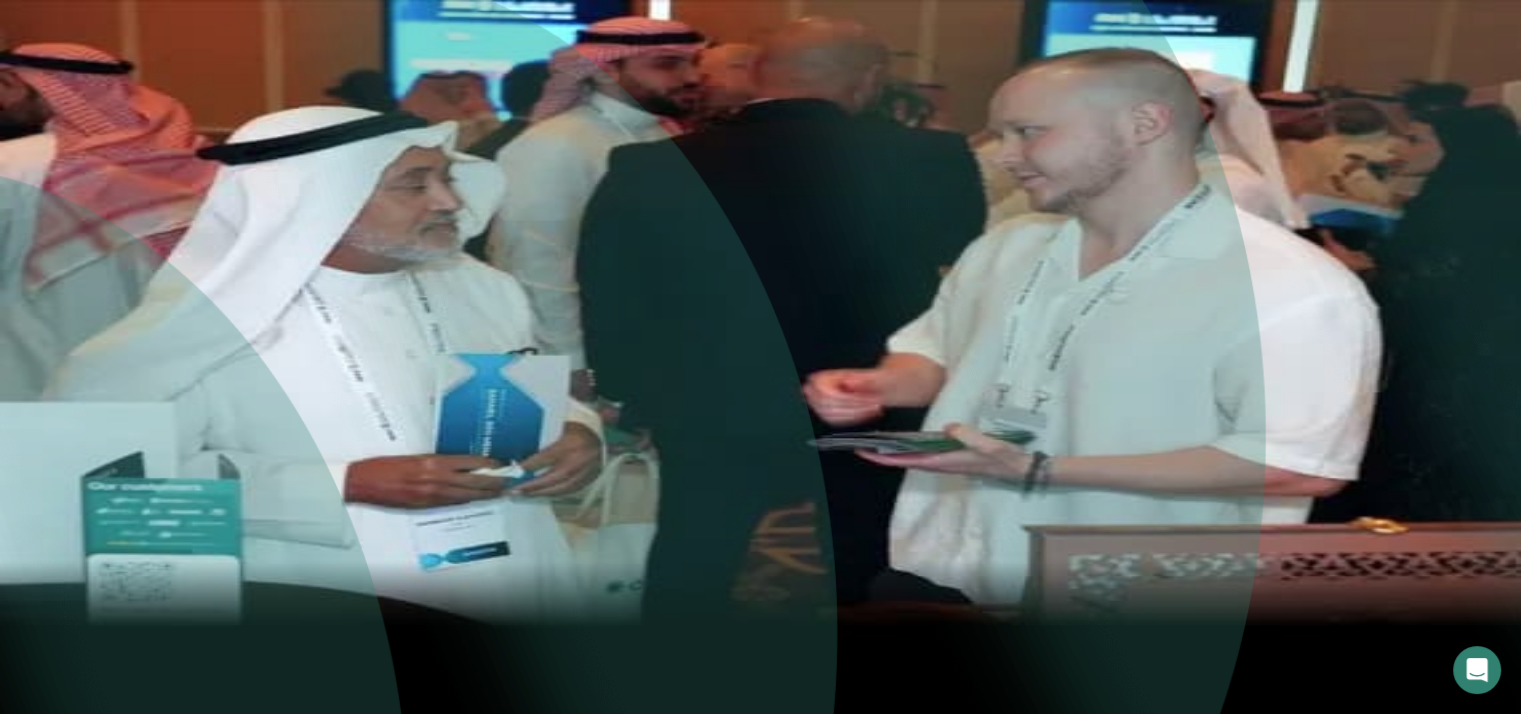 click on "Get Started" at bounding box center [51, 194] 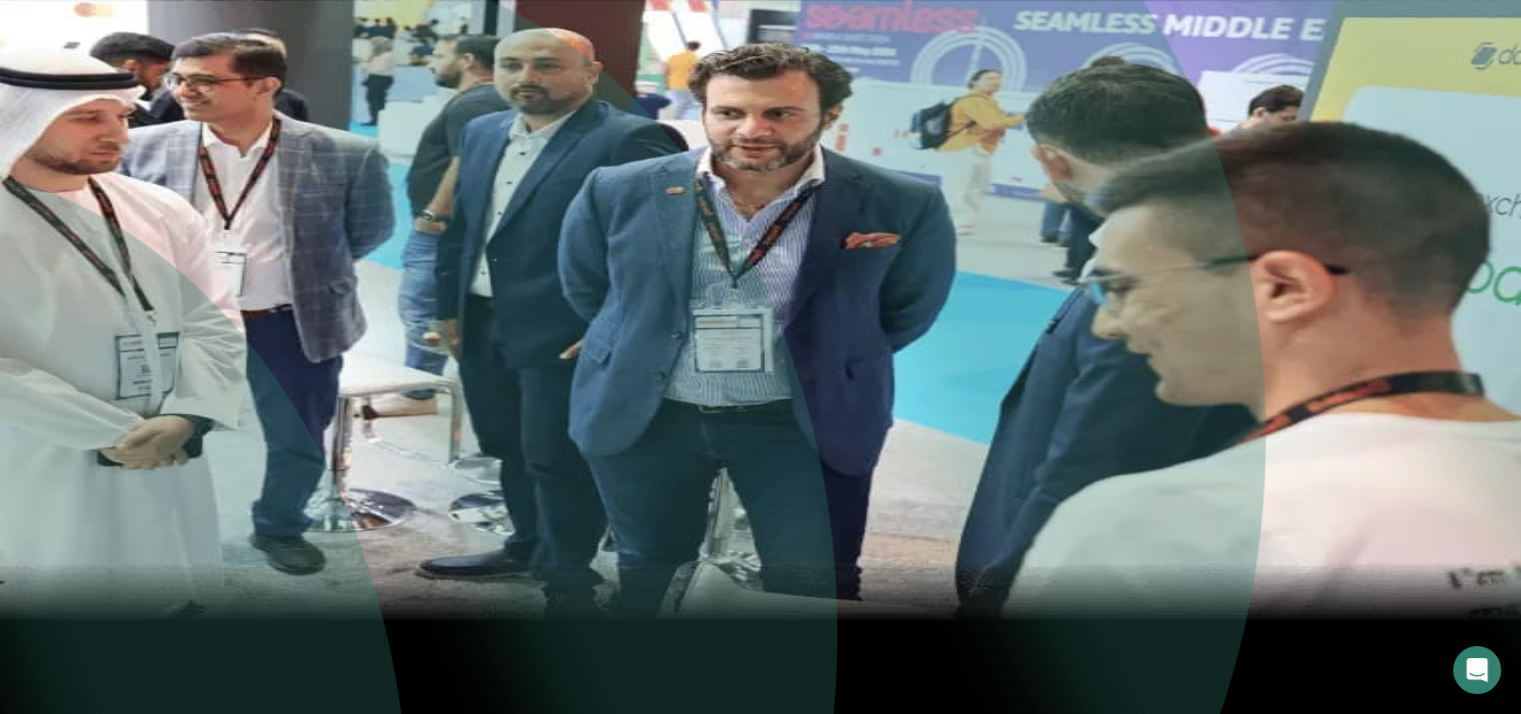 click on "Contact us" at bounding box center [89, 158] 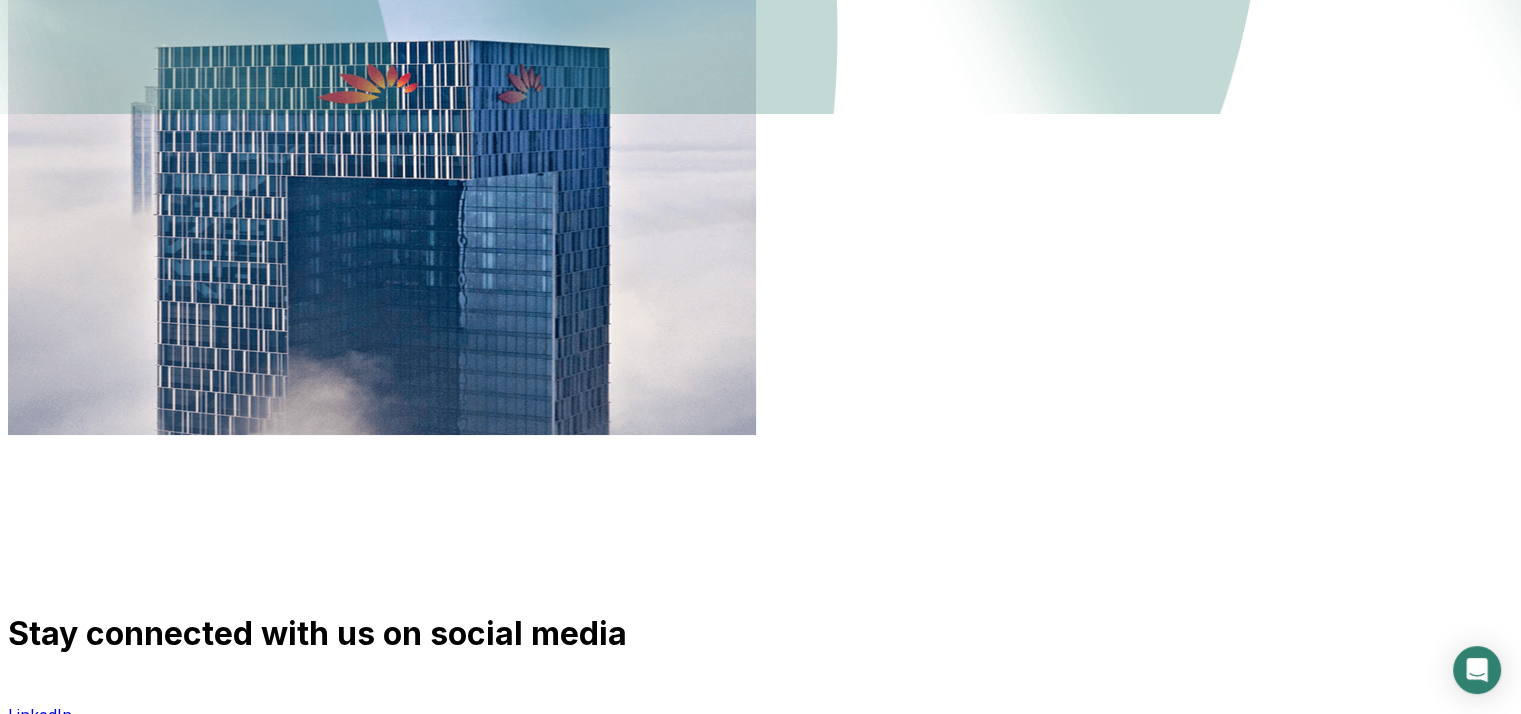 scroll, scrollTop: 0, scrollLeft: 0, axis: both 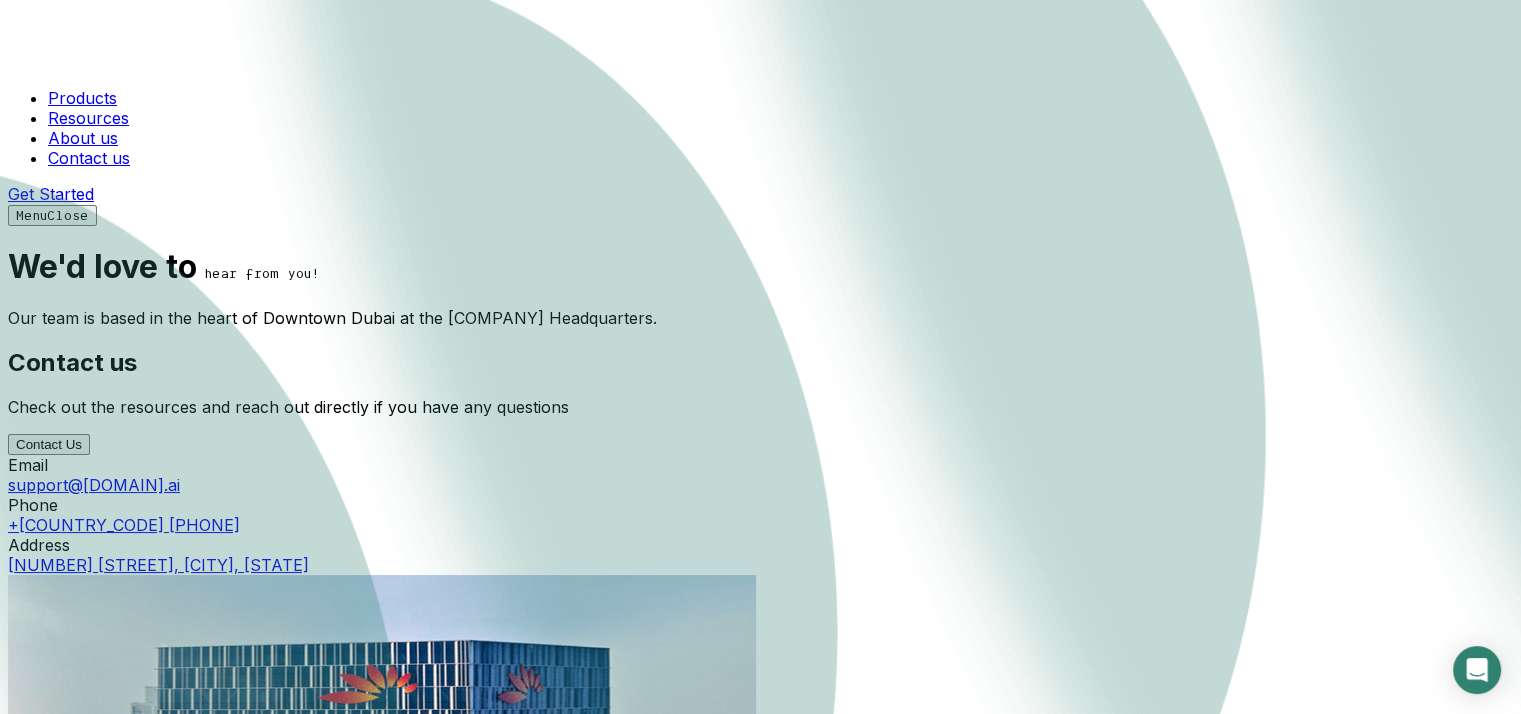 click on "About us" at bounding box center (90, 98) 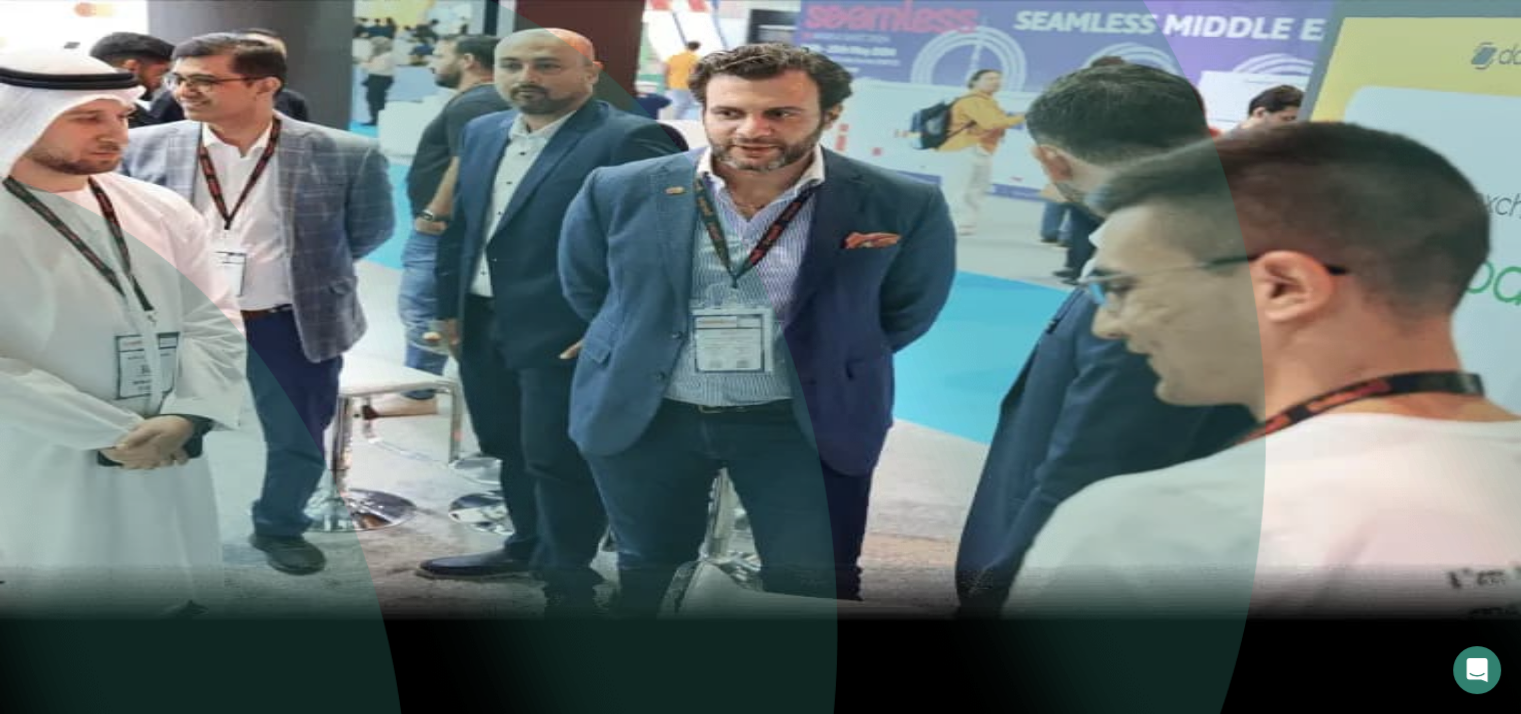 click on "Resources" at bounding box center (90, 774) 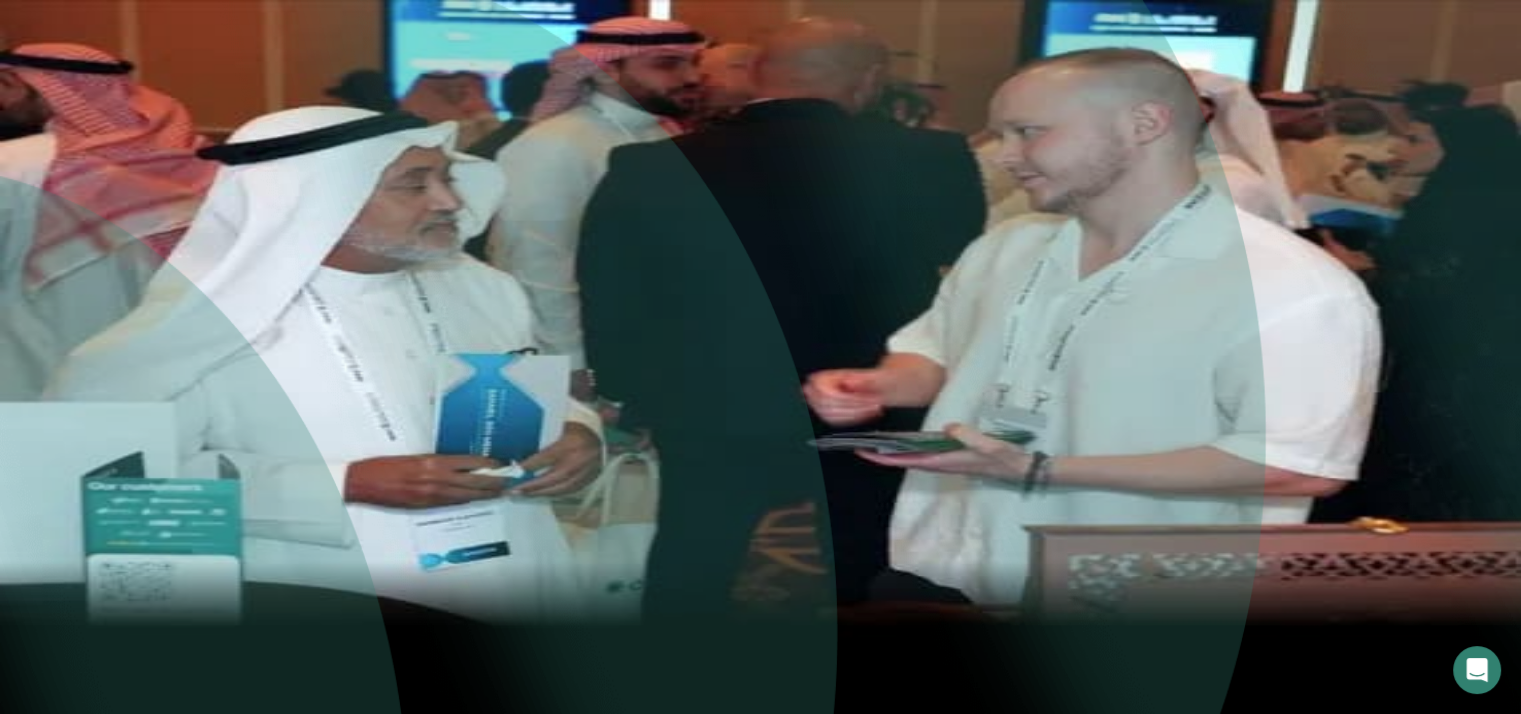 click on "Products Resources Learn Blog Case studies Support Developer docs Help Center About us Contact us  Get Started Products For Suppliers For Buyers Buy Now, Pay Later Sell more on credit without risks Installments Offer Split Payments Now Invoice Discounting Turn your invoices into cash Dealer Financing Buy cars now, pay later Resources About us Contact us Get Started Menu Close" at bounding box center (760, 2116) 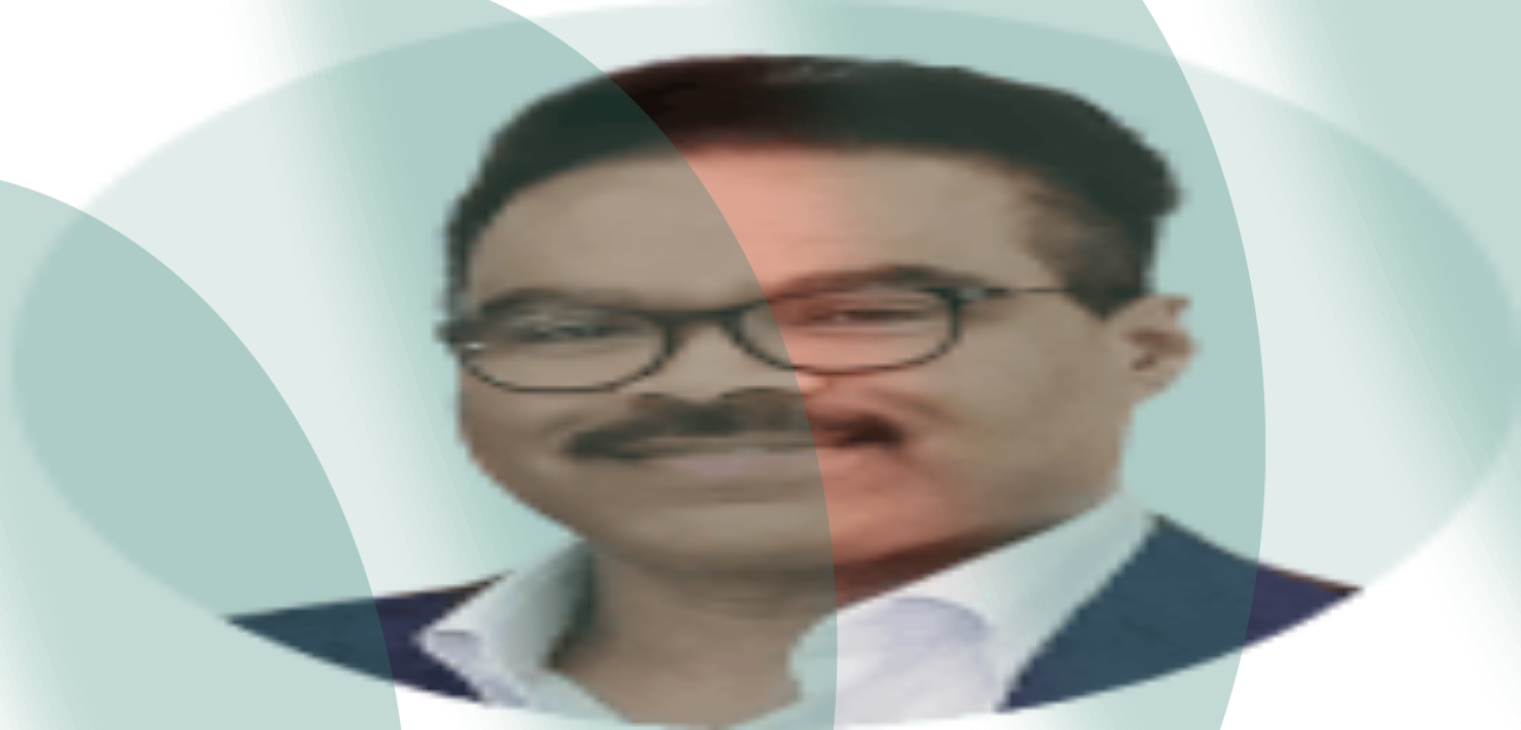 scroll, scrollTop: 0, scrollLeft: 0, axis: both 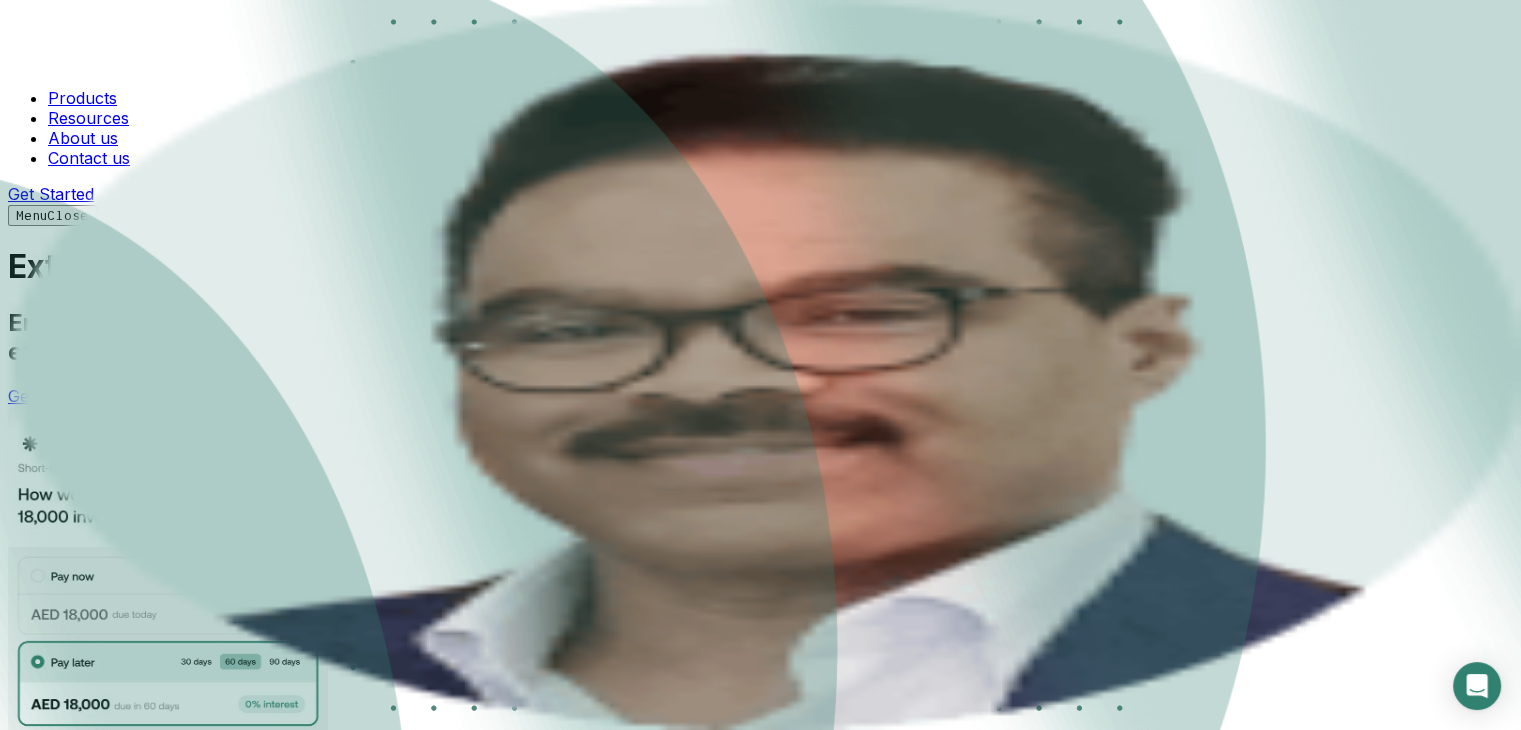 click at bounding box center [59, 41] 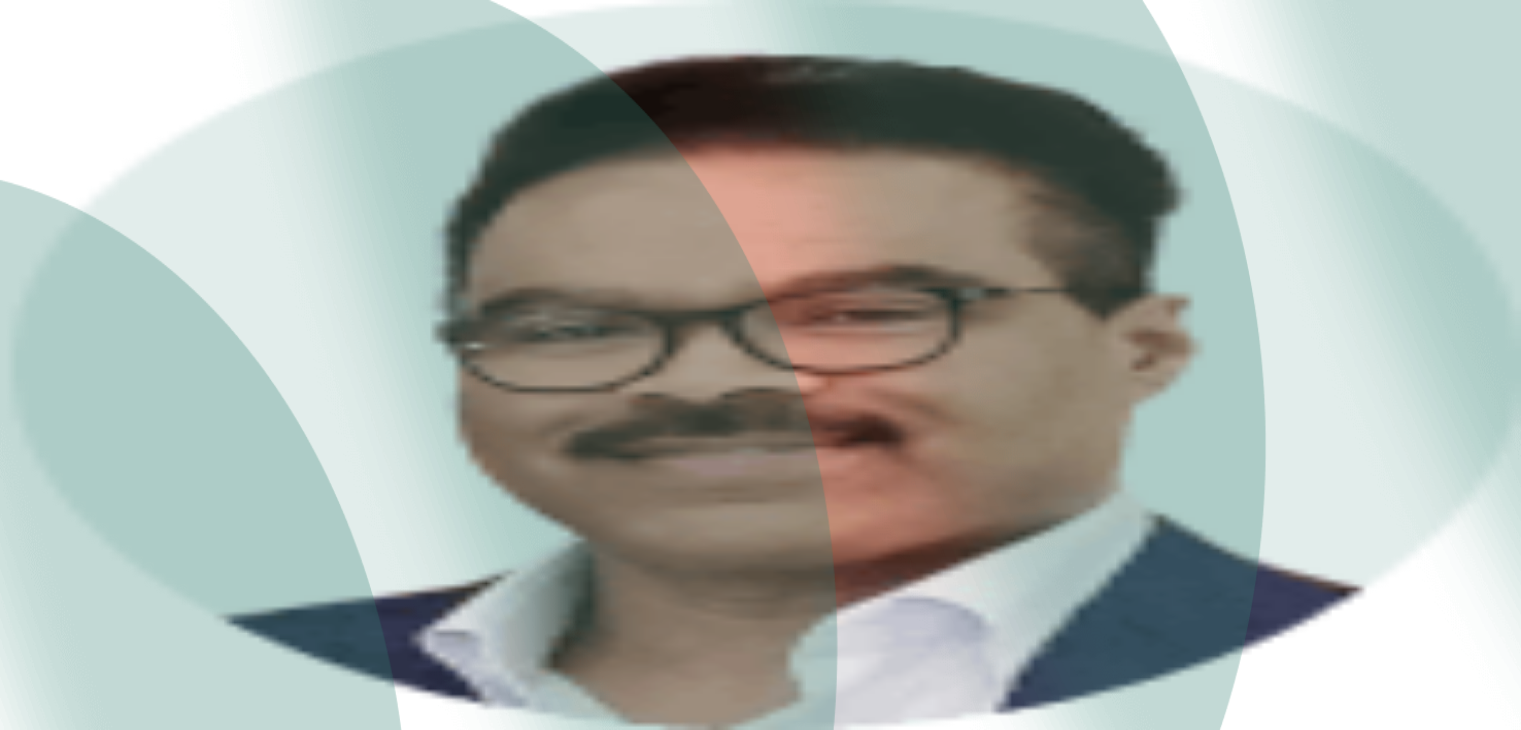 scroll, scrollTop: 0, scrollLeft: 0, axis: both 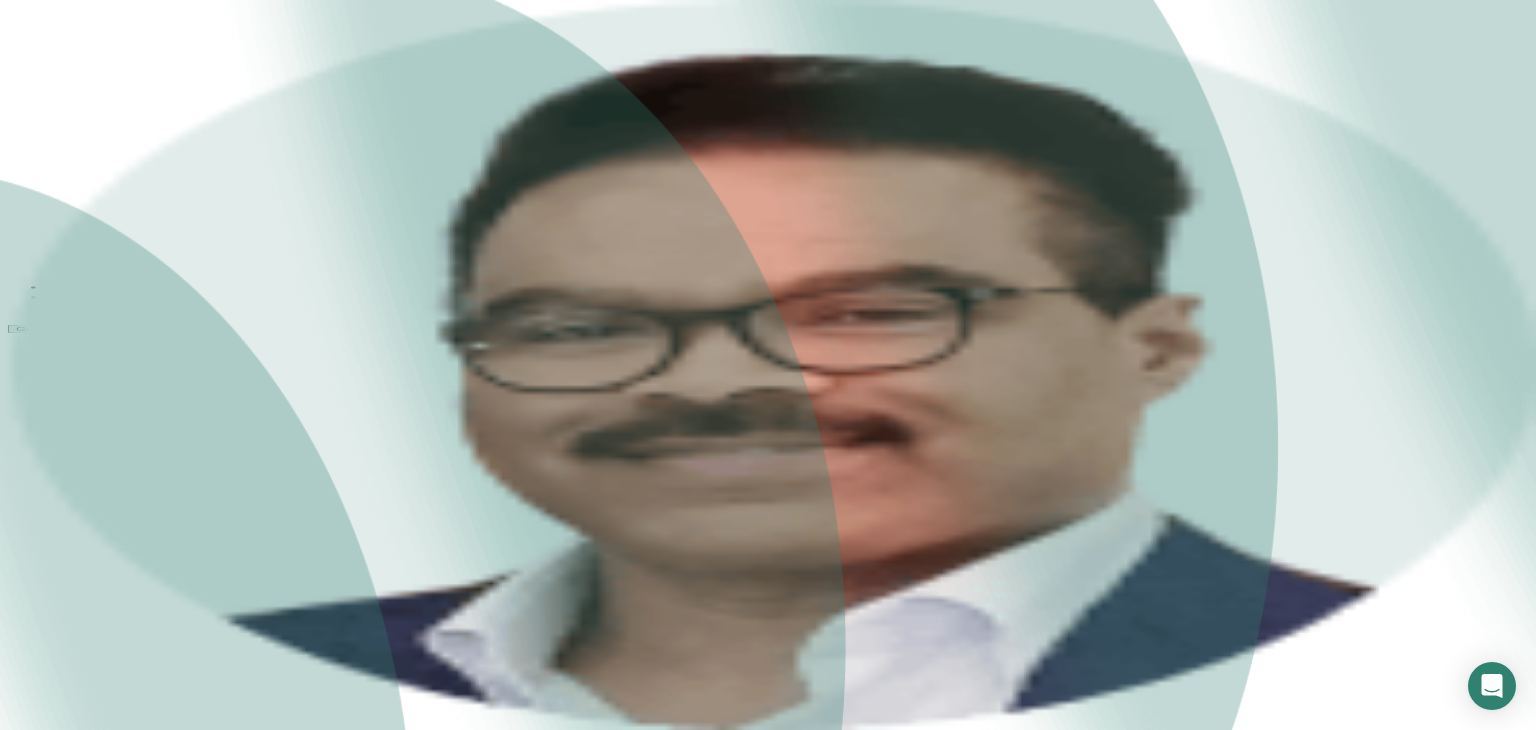 click on "Products" at bounding box center (90, 774) 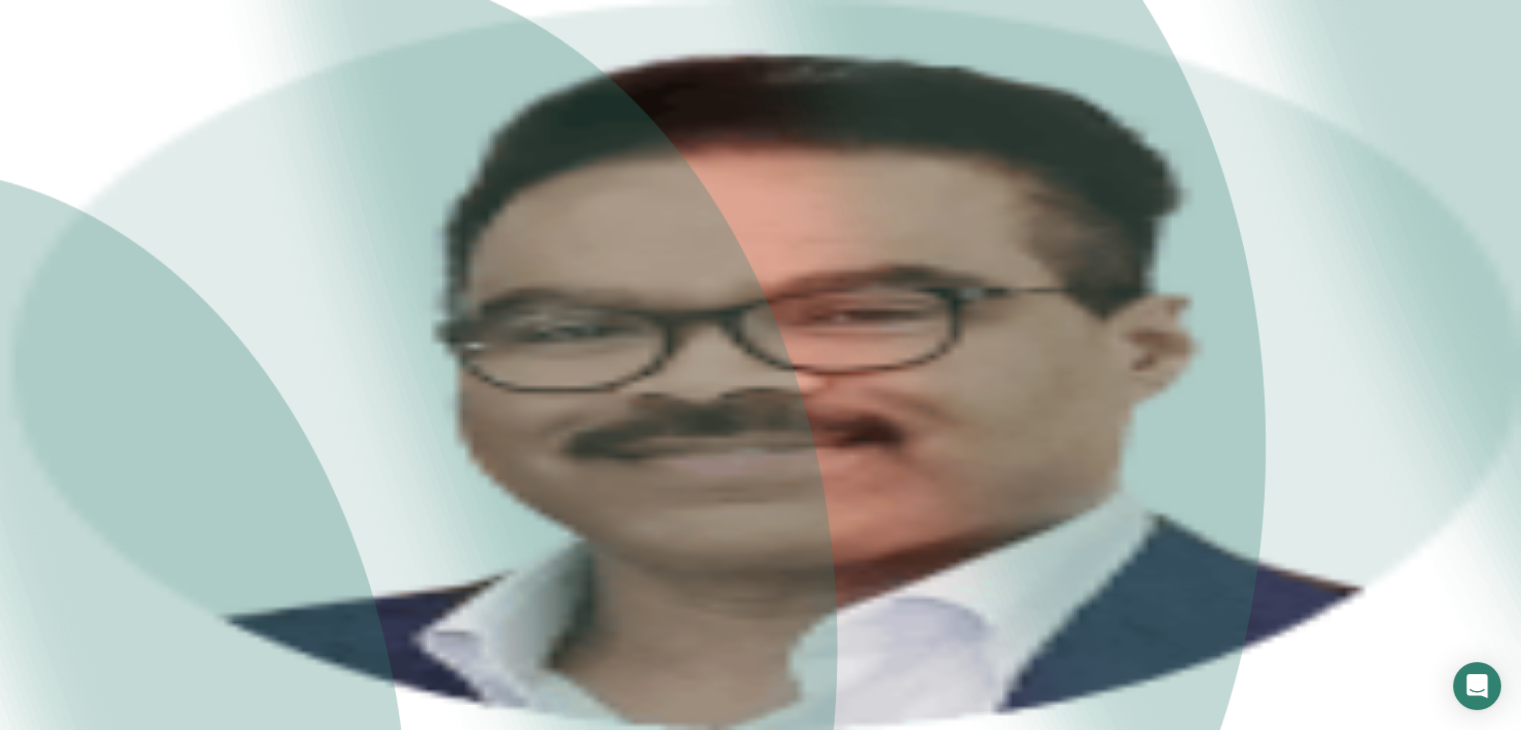 click on "Products" at bounding box center (90, 774) 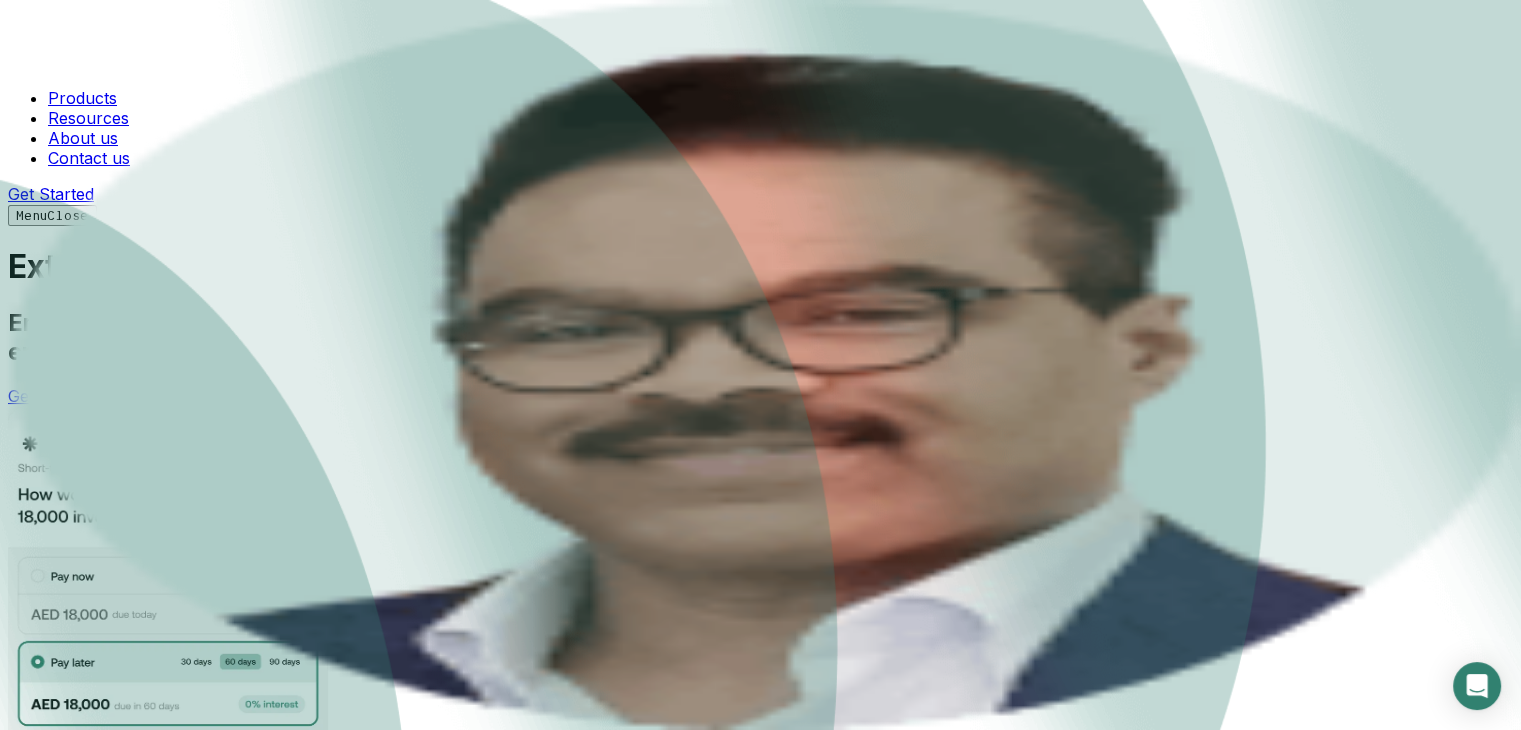 click at bounding box center [125, 96] 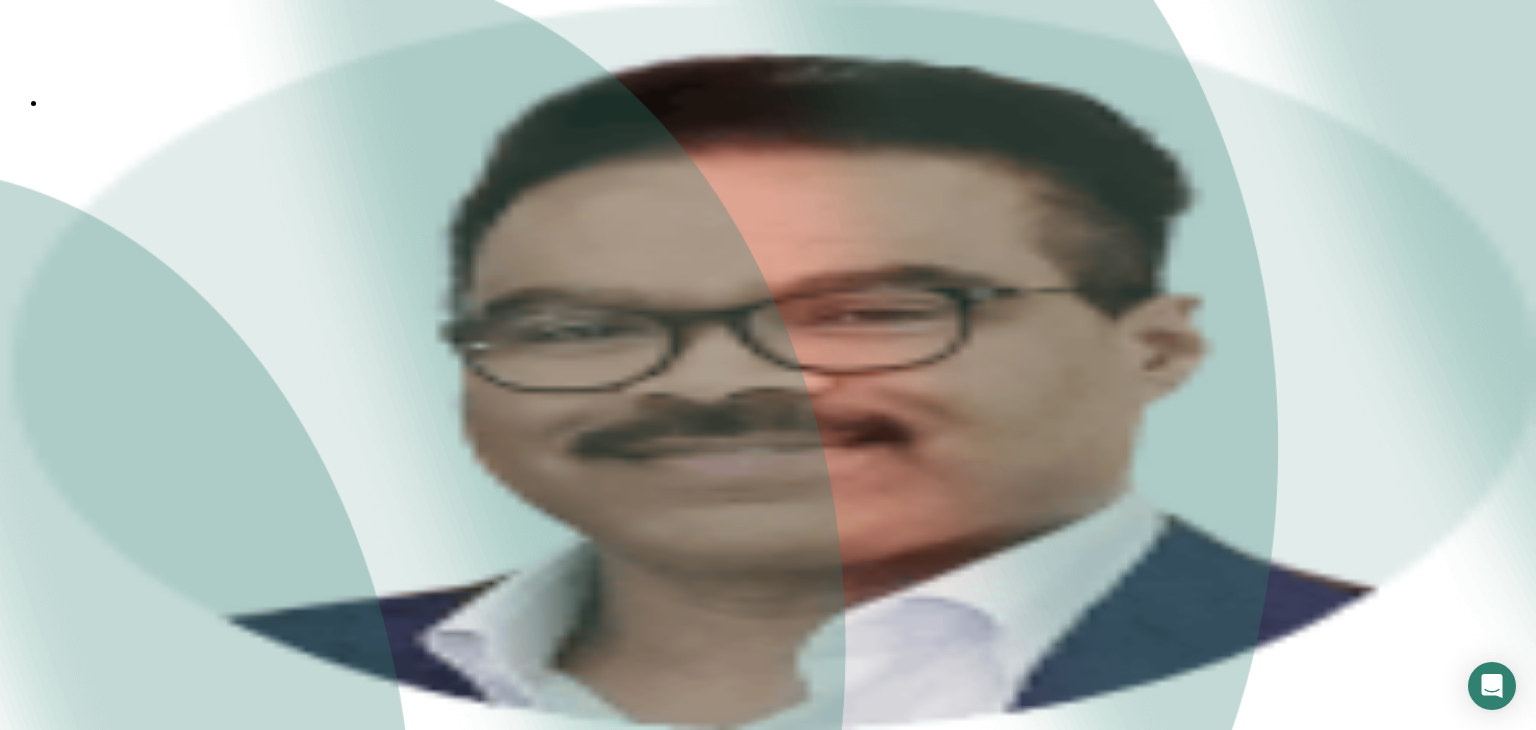 click on "Navigating B2B trends and tips in our blog" at bounding box center [788, 2374] 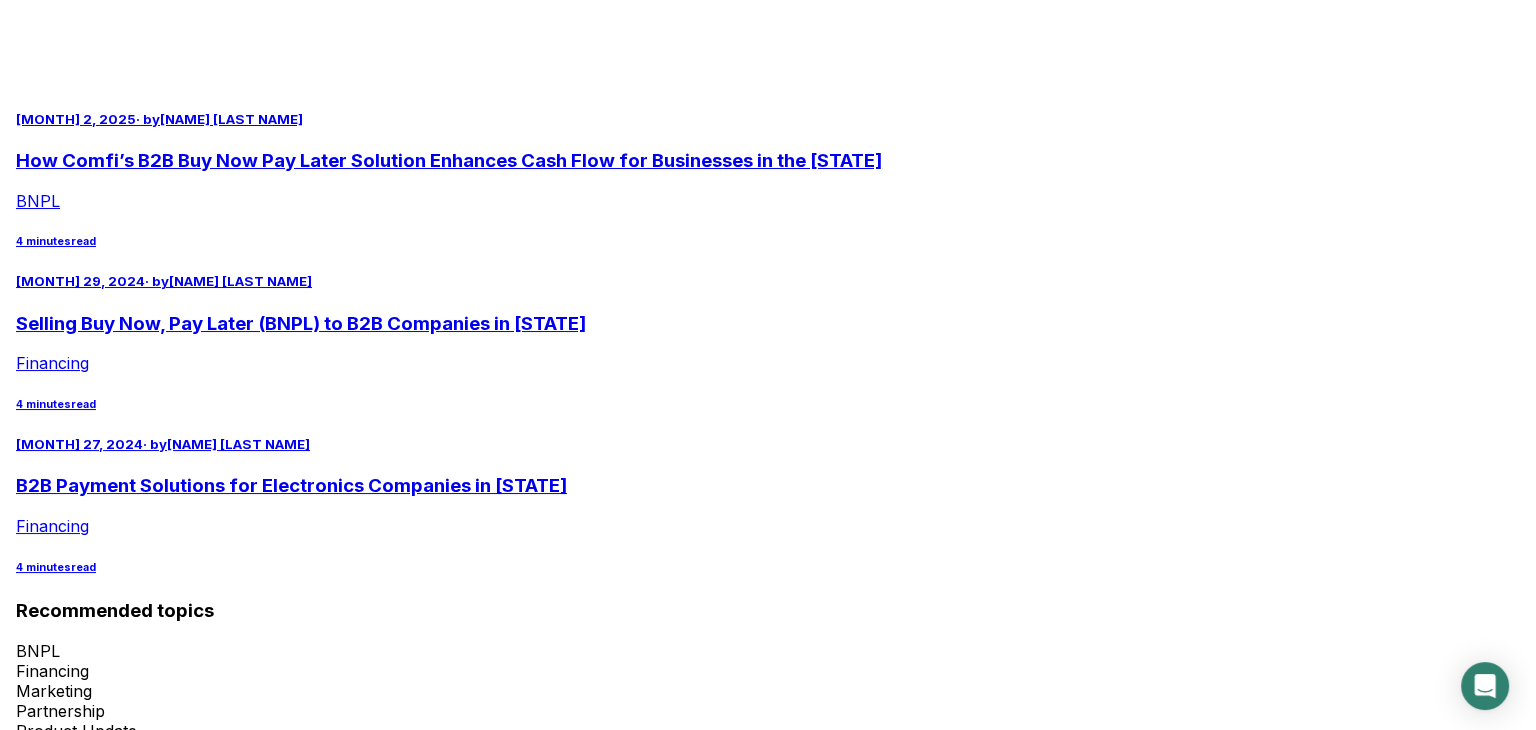 scroll, scrollTop: 0, scrollLeft: 0, axis: both 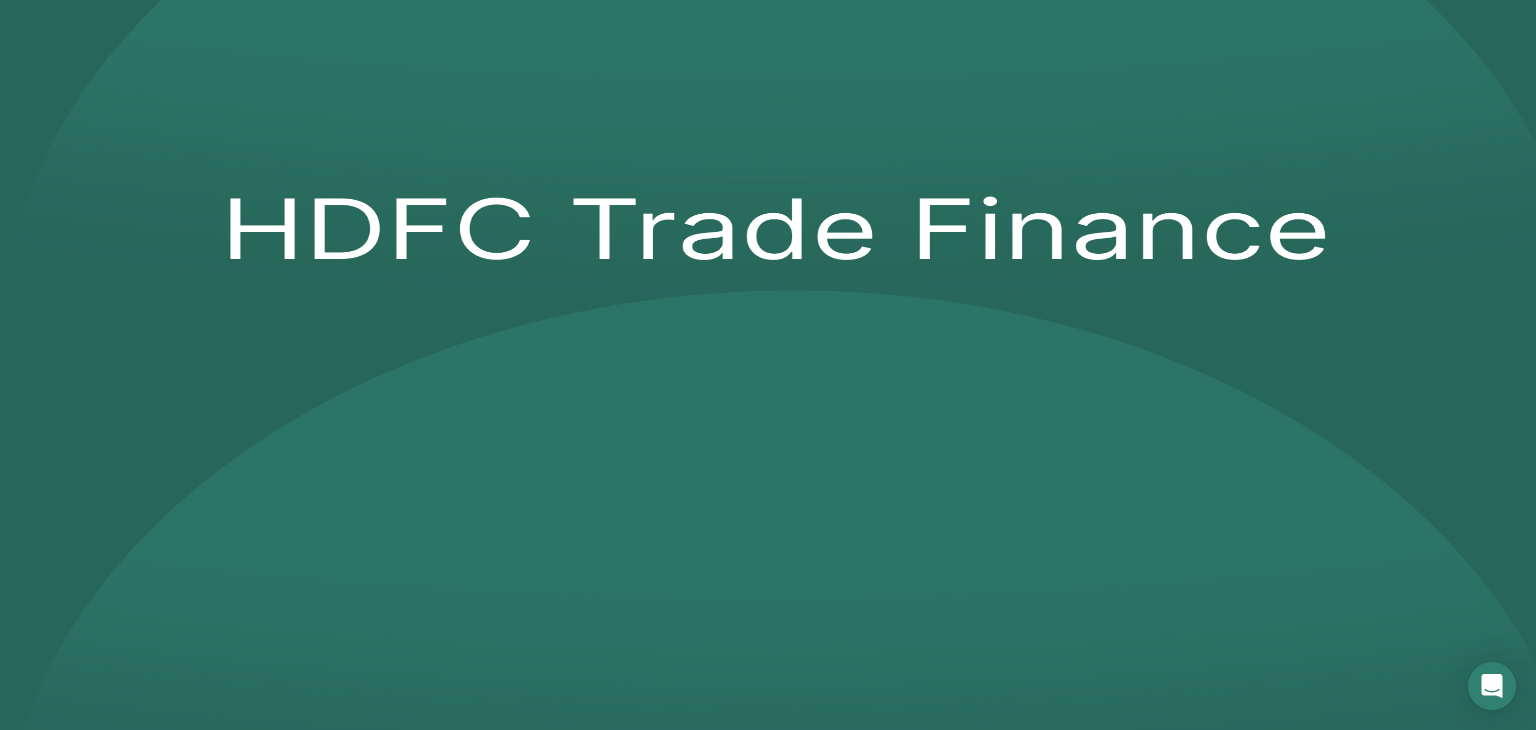 click on "Invoice Discounting" at bounding box center (122, 3976) 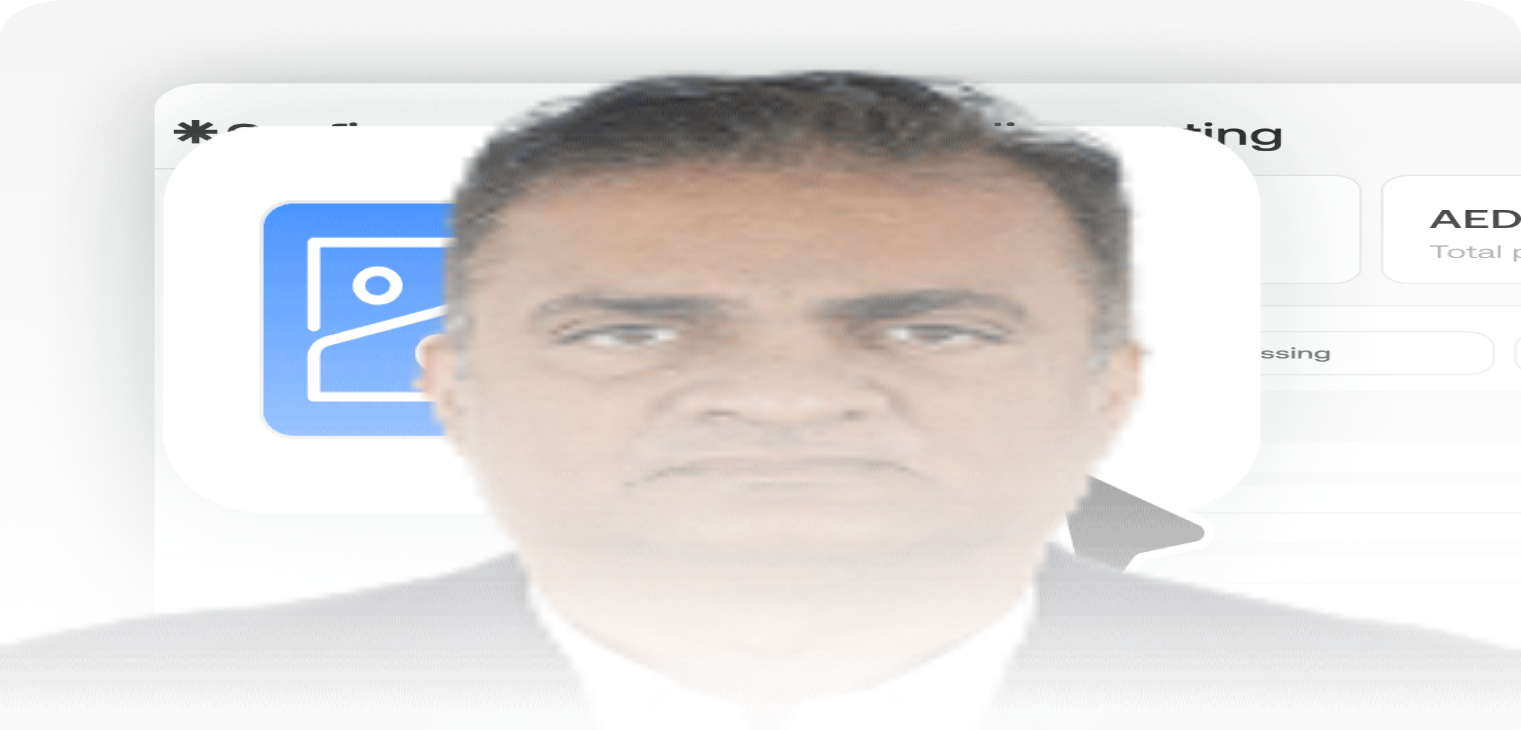 scroll, scrollTop: 0, scrollLeft: 0, axis: both 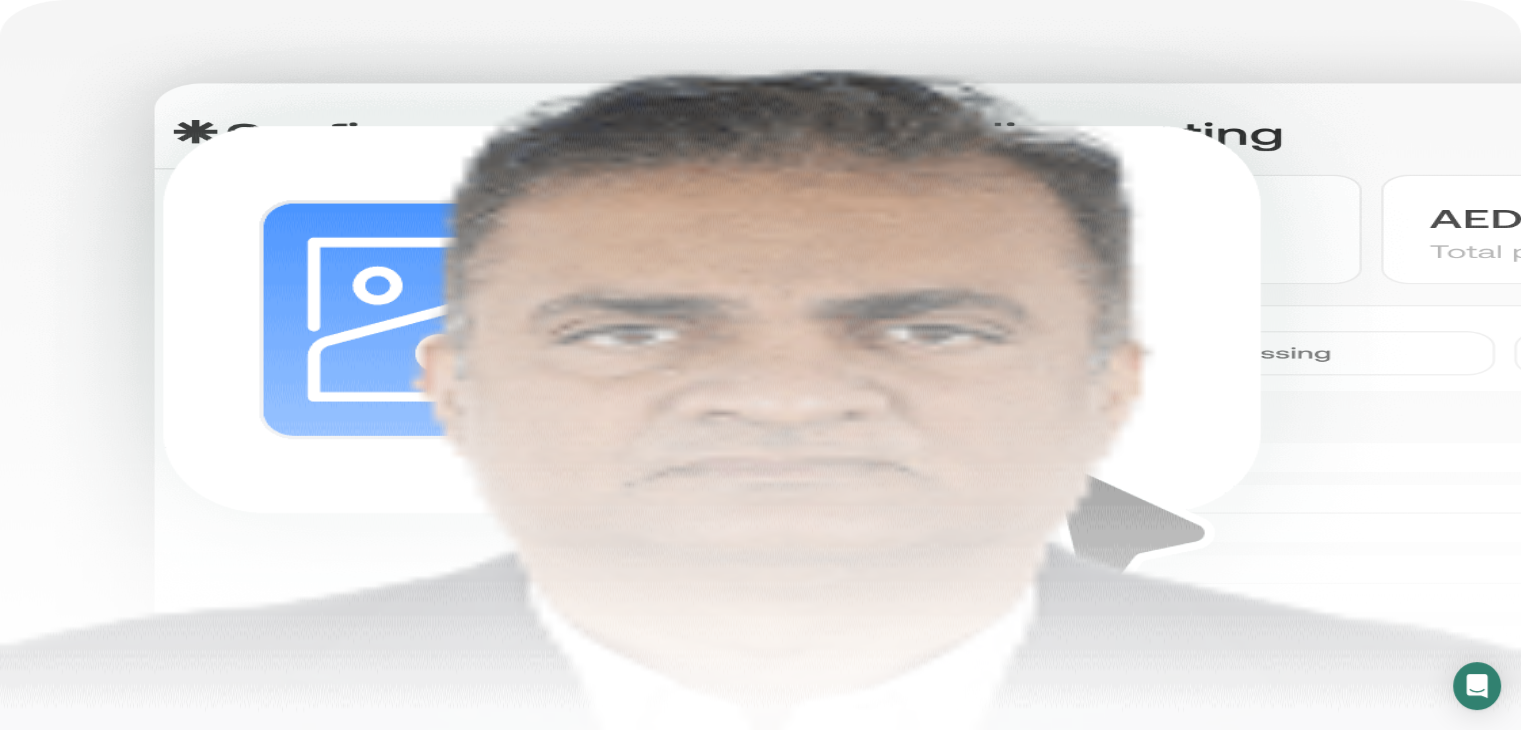 click on "Get Started" at bounding box center (51, 194) 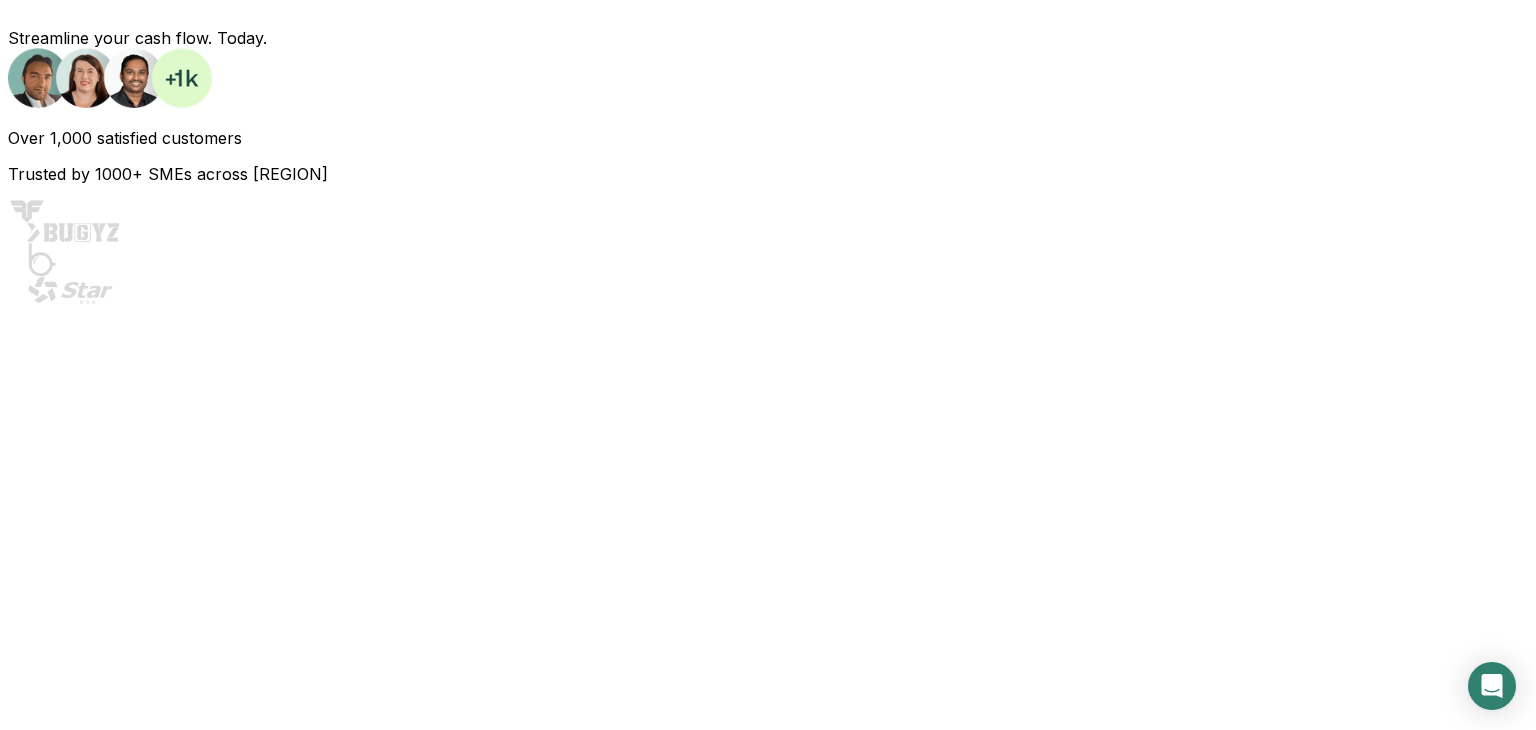 scroll, scrollTop: 238, scrollLeft: 0, axis: vertical 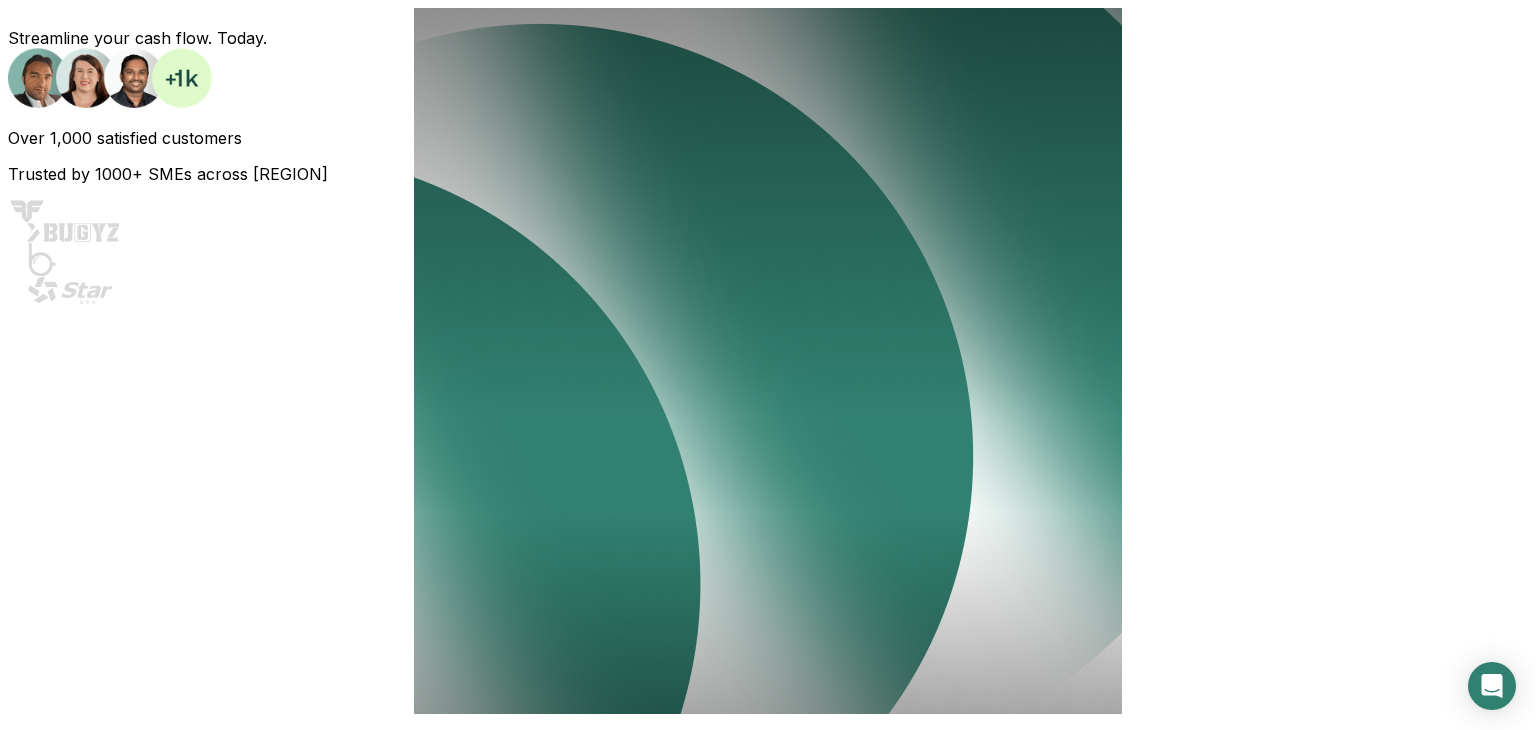 click at bounding box center (41, 16) 